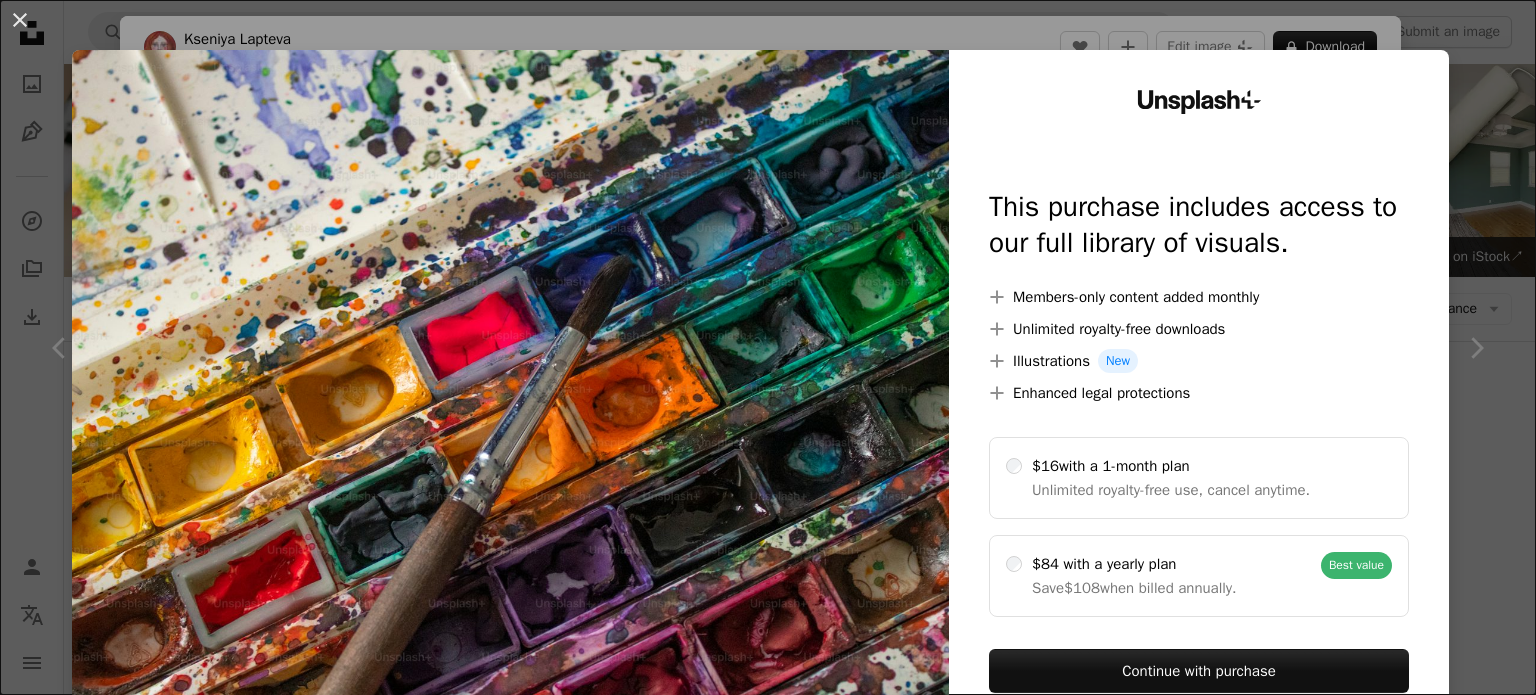 scroll, scrollTop: 7900, scrollLeft: 0, axis: vertical 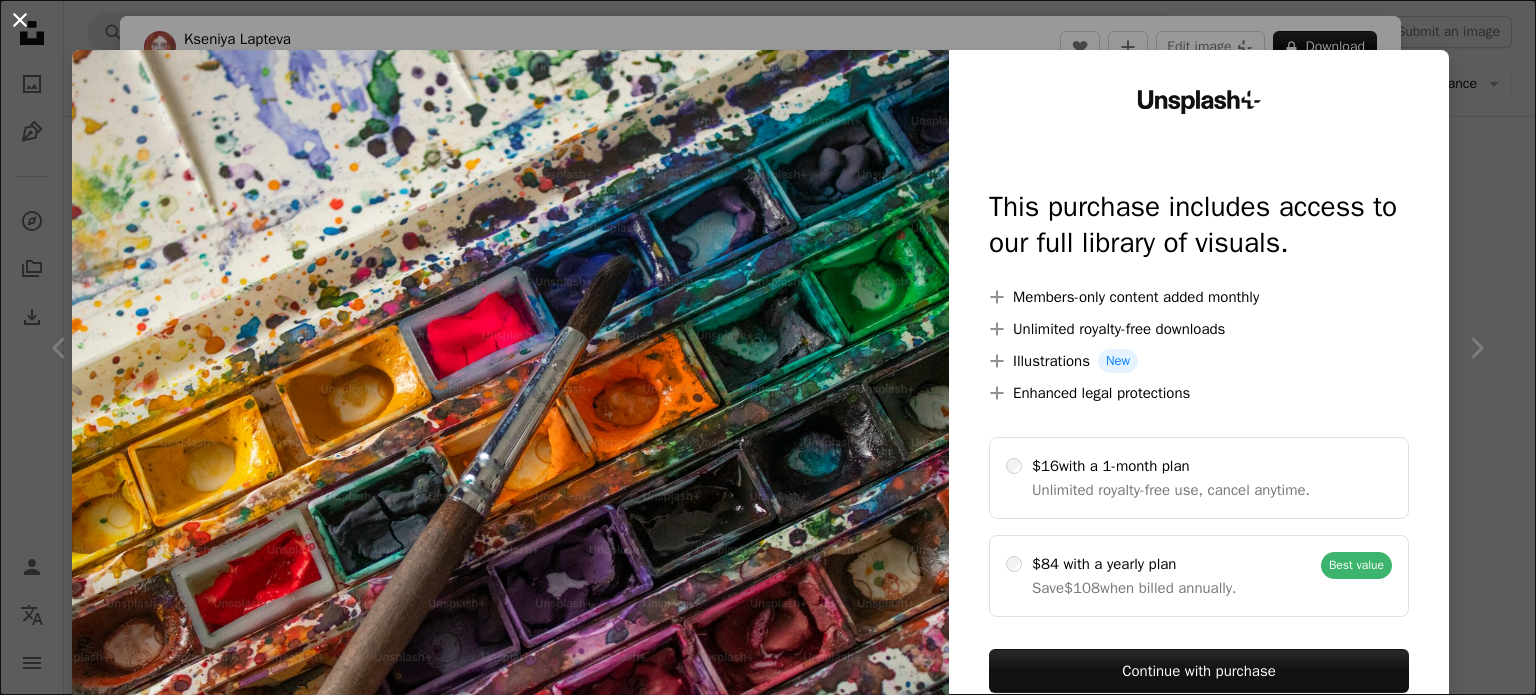 click on "An X shape" at bounding box center [20, 20] 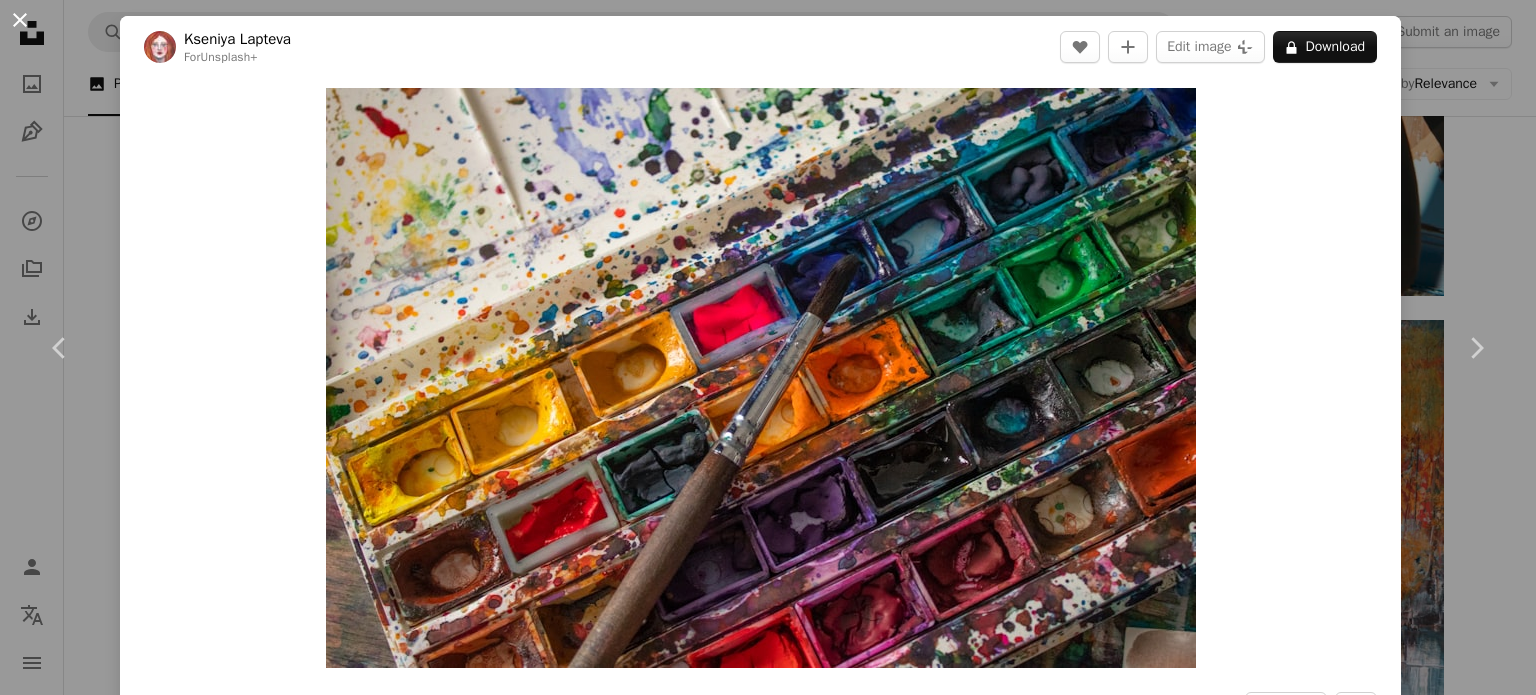 click on "An X shape" at bounding box center [20, 20] 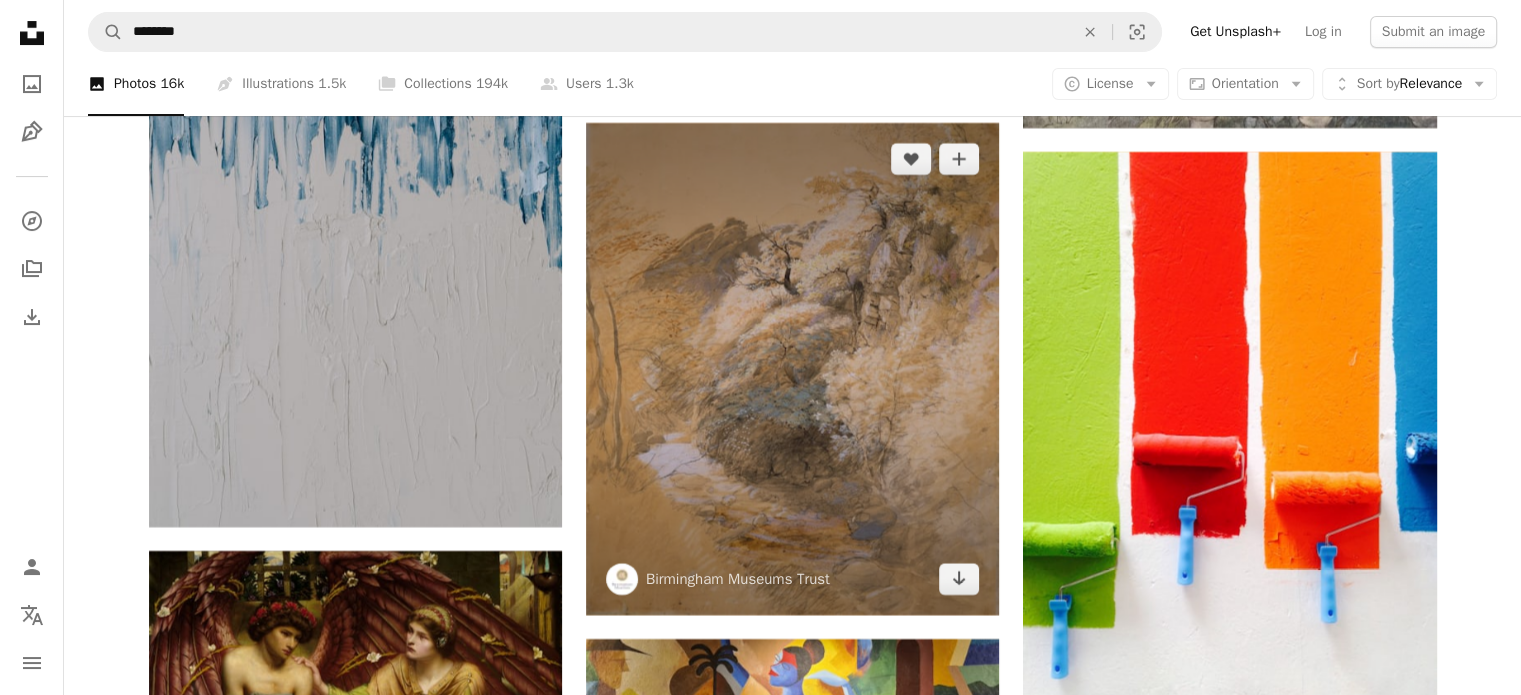scroll, scrollTop: 16300, scrollLeft: 0, axis: vertical 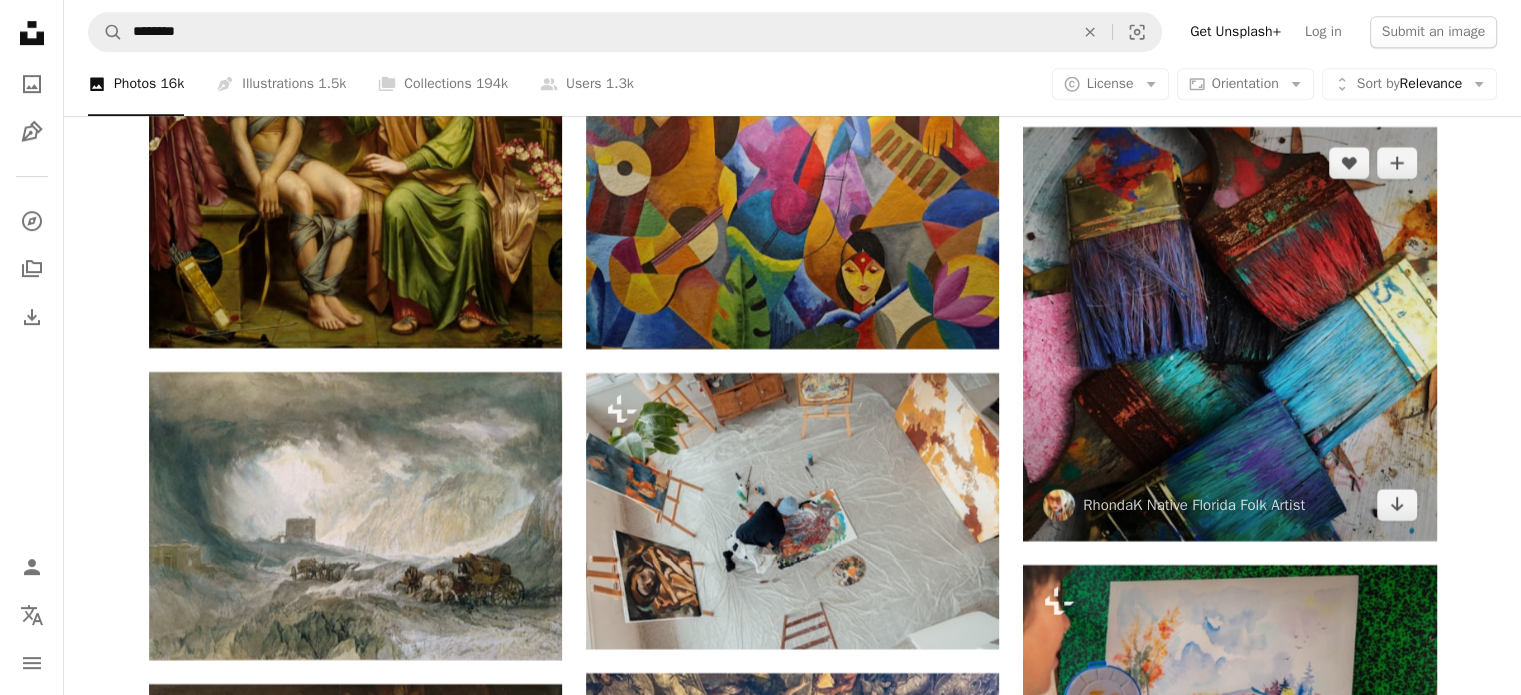 click at bounding box center [1229, 333] 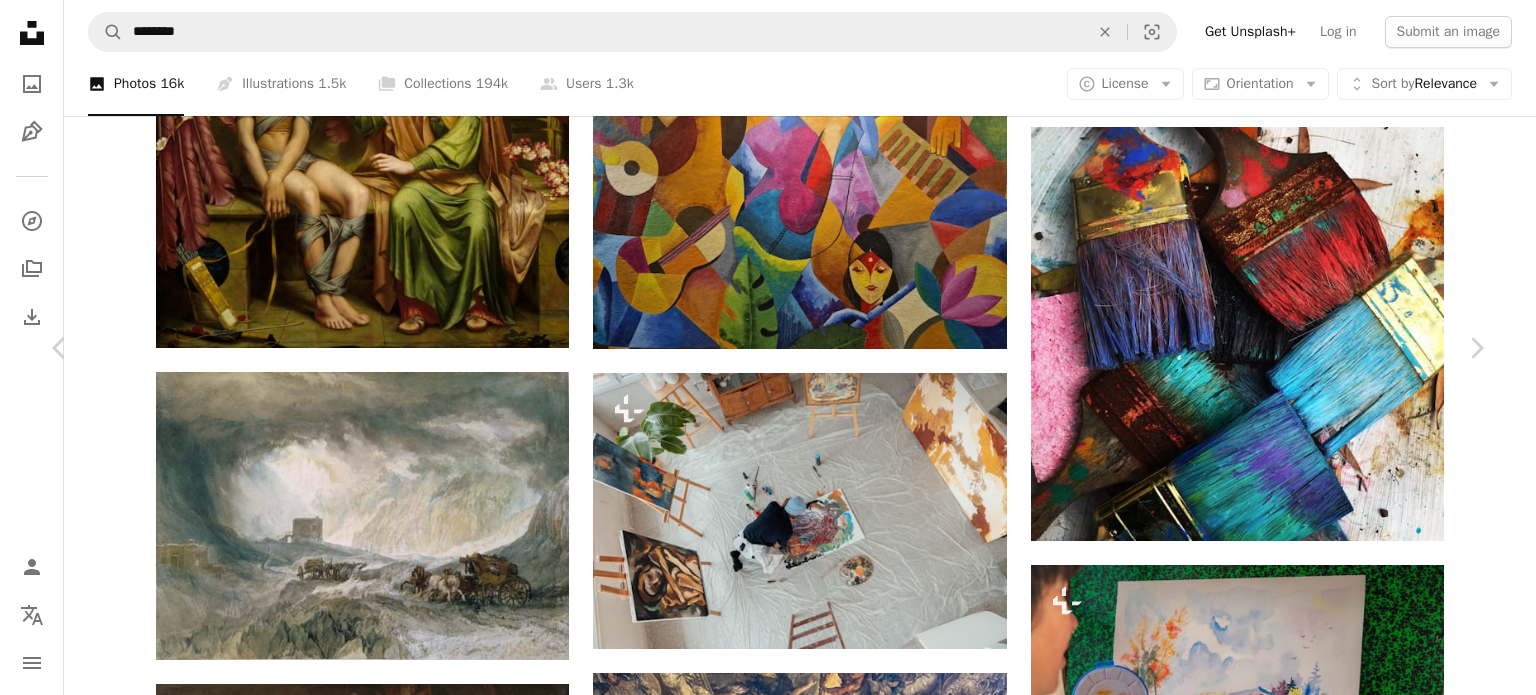 click on "Download free" at bounding box center [1287, 4142] 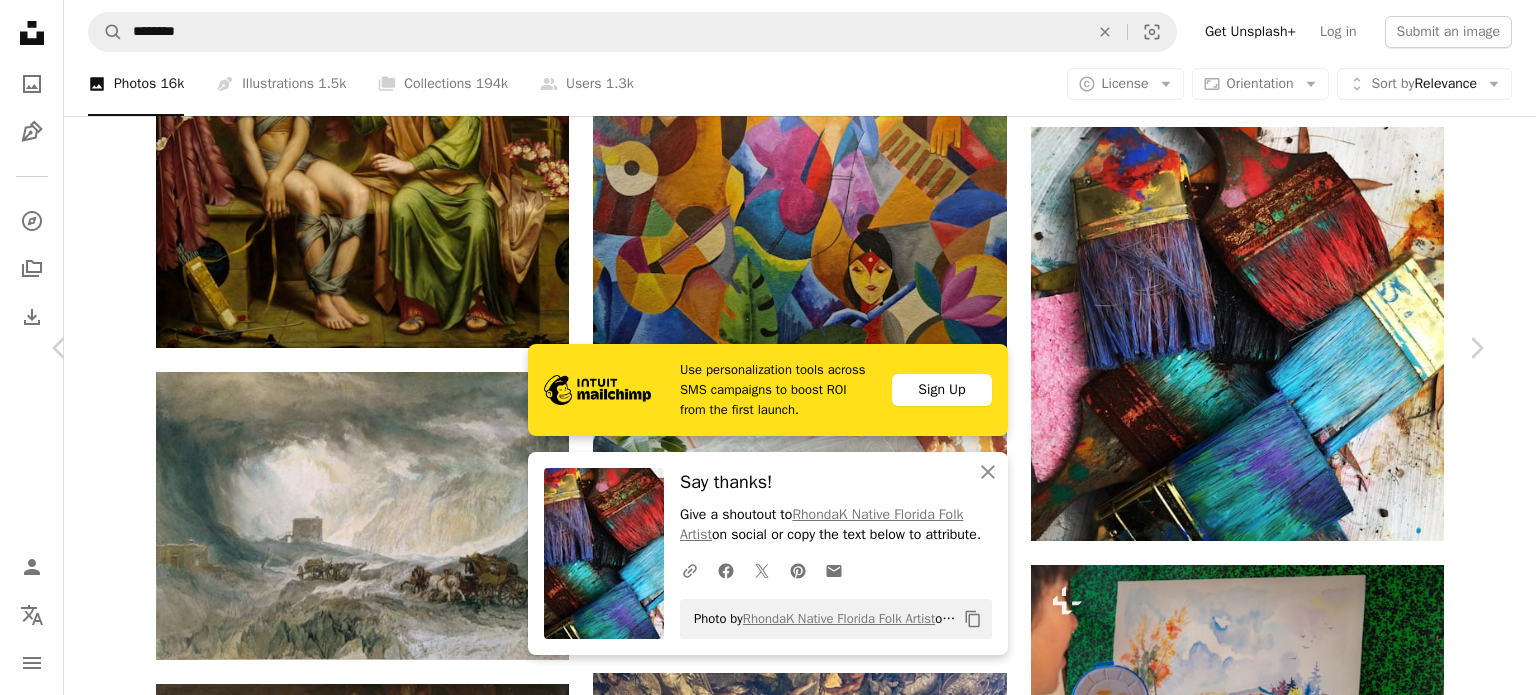 click on "An X shape" at bounding box center [20, 20] 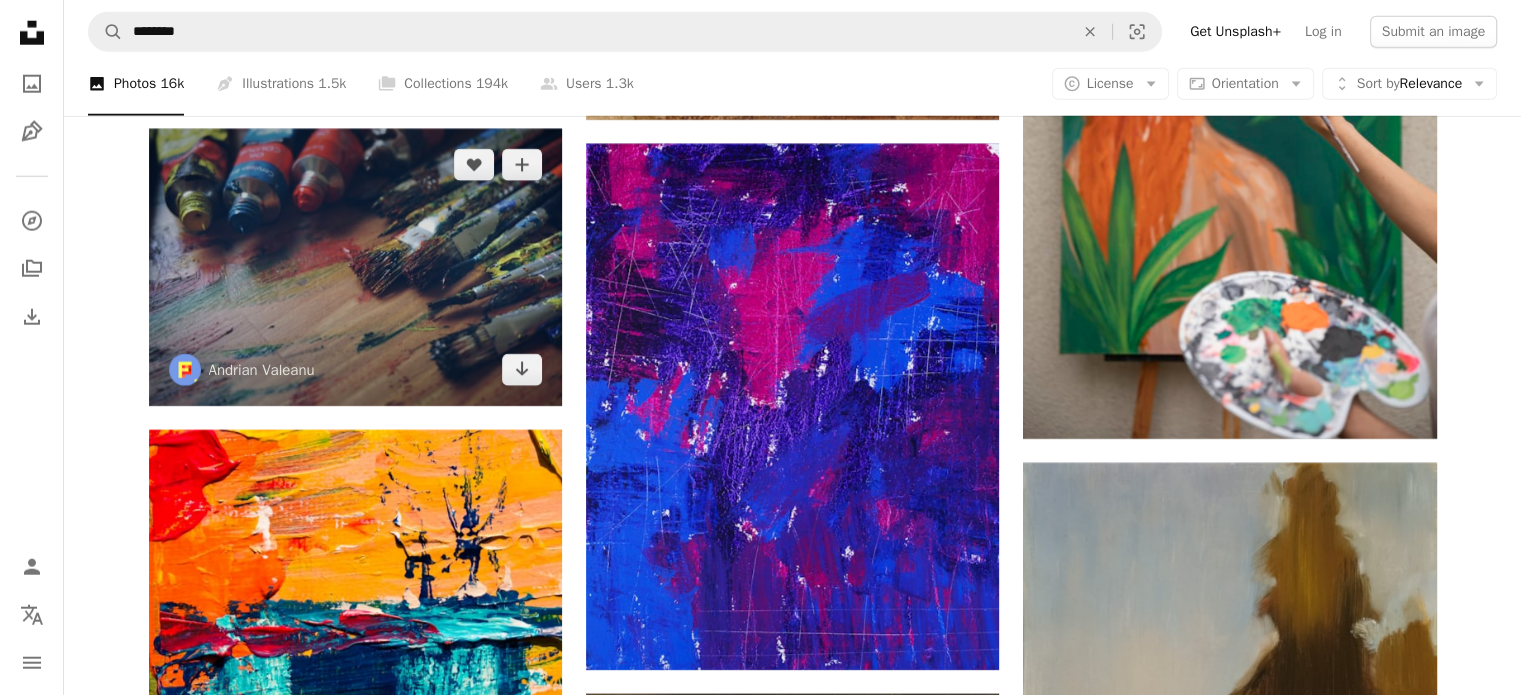 scroll, scrollTop: 20500, scrollLeft: 0, axis: vertical 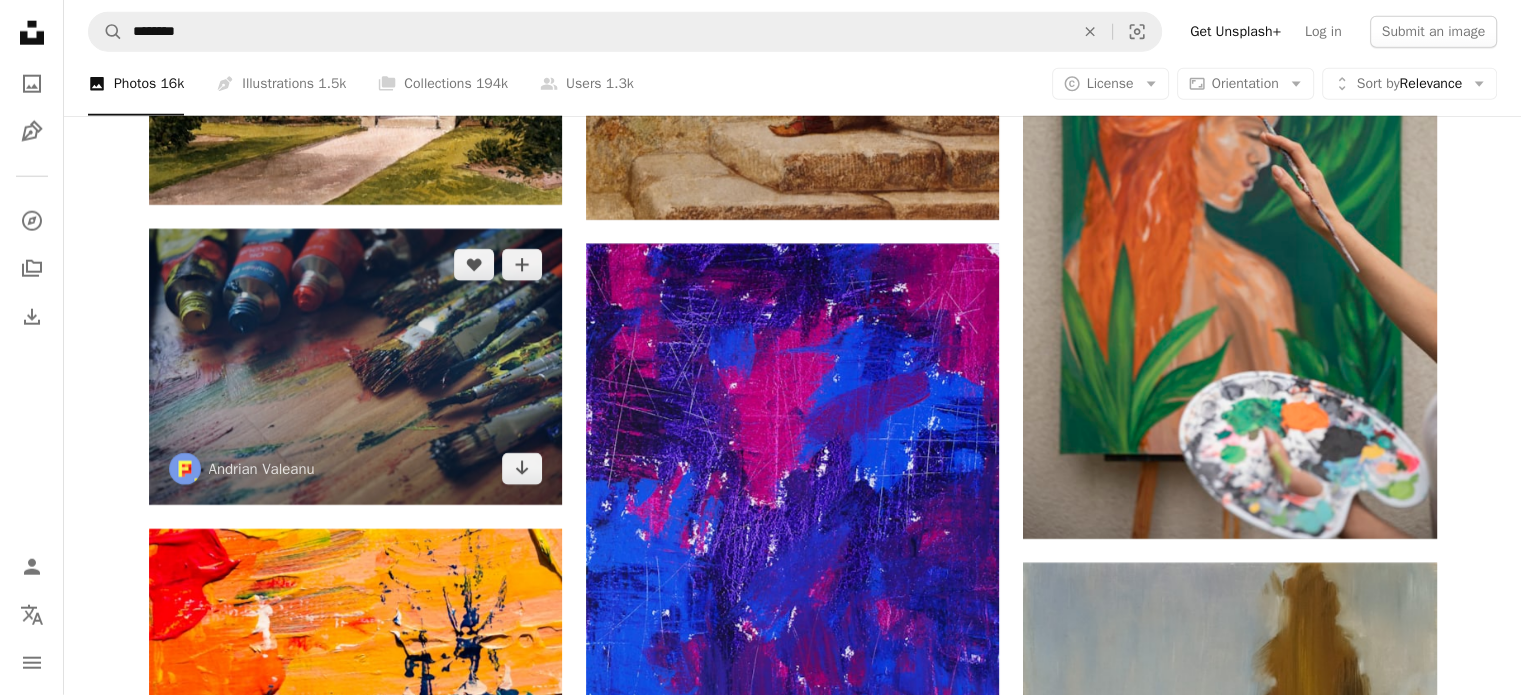click at bounding box center (355, 367) 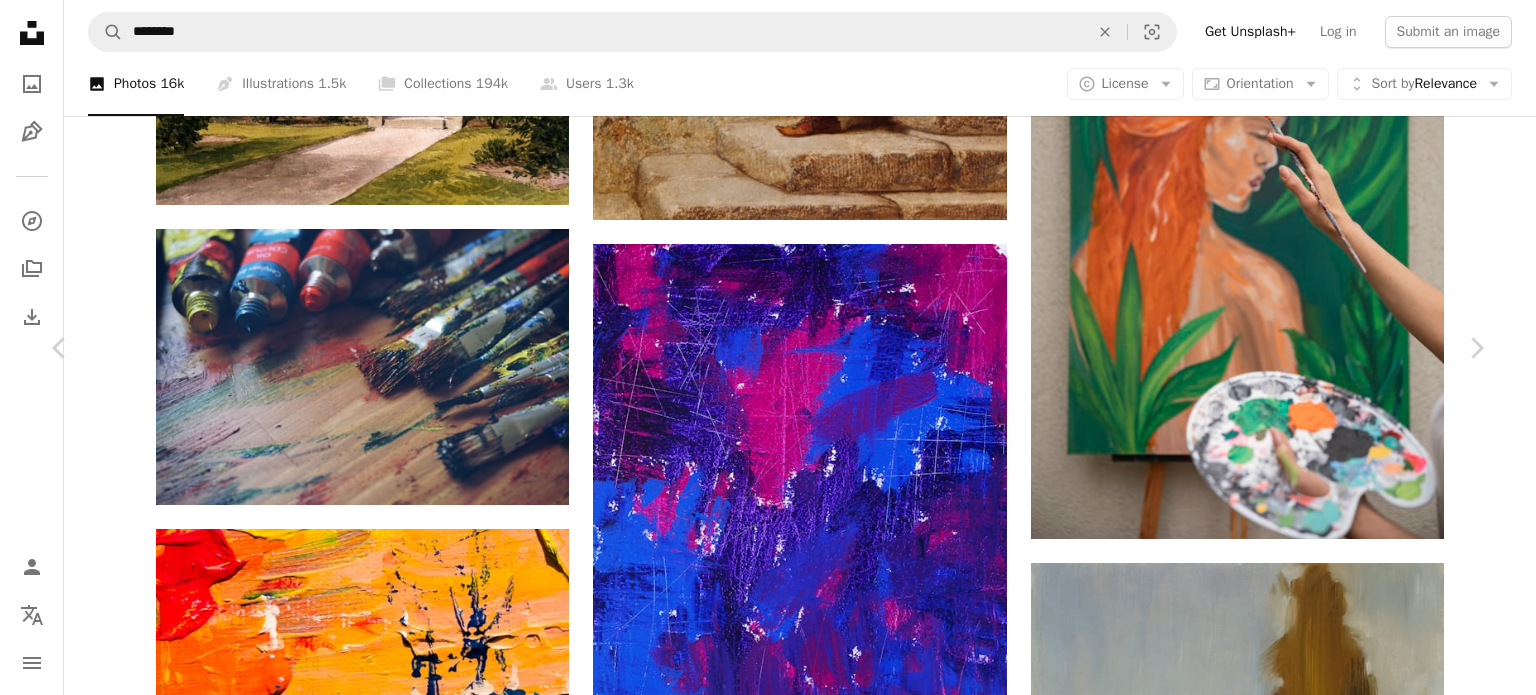 click on "Download free" at bounding box center (1287, 5968) 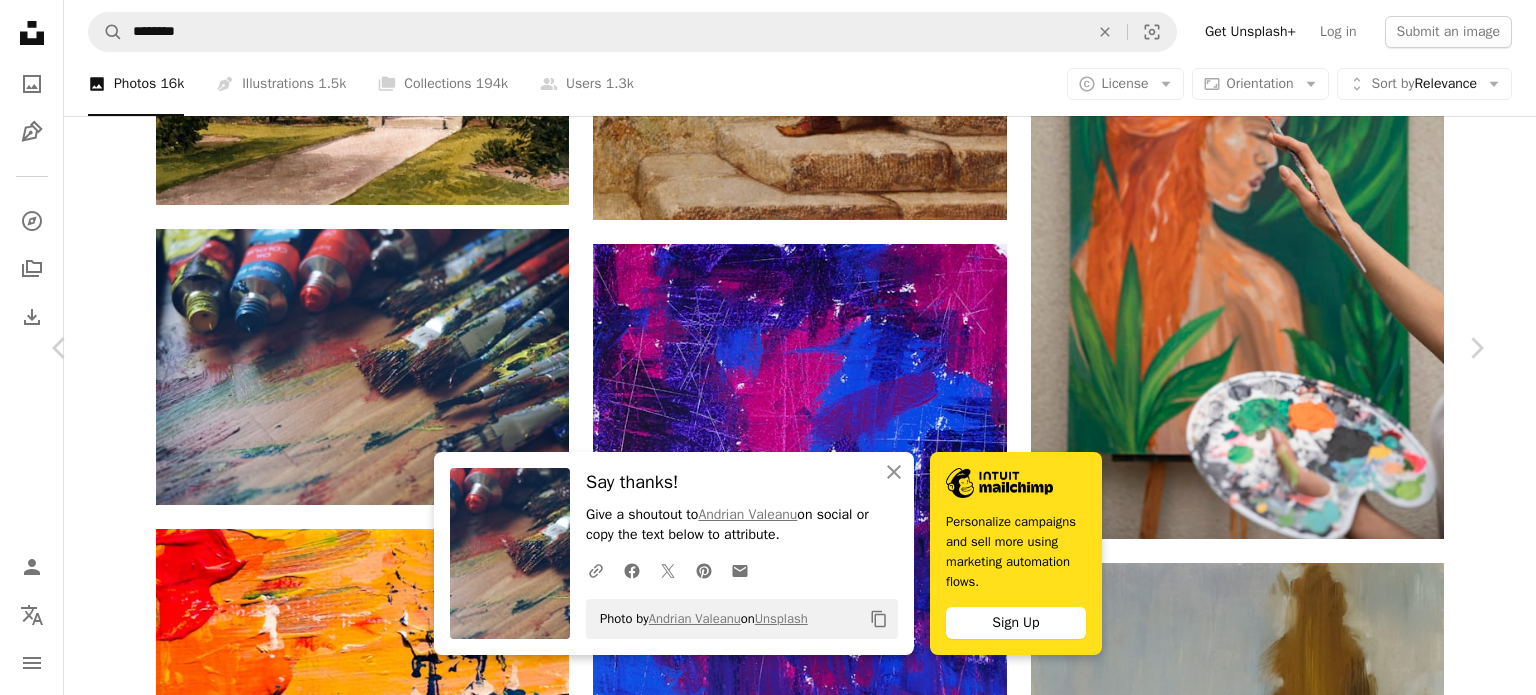 click on "An X shape" at bounding box center [20, 20] 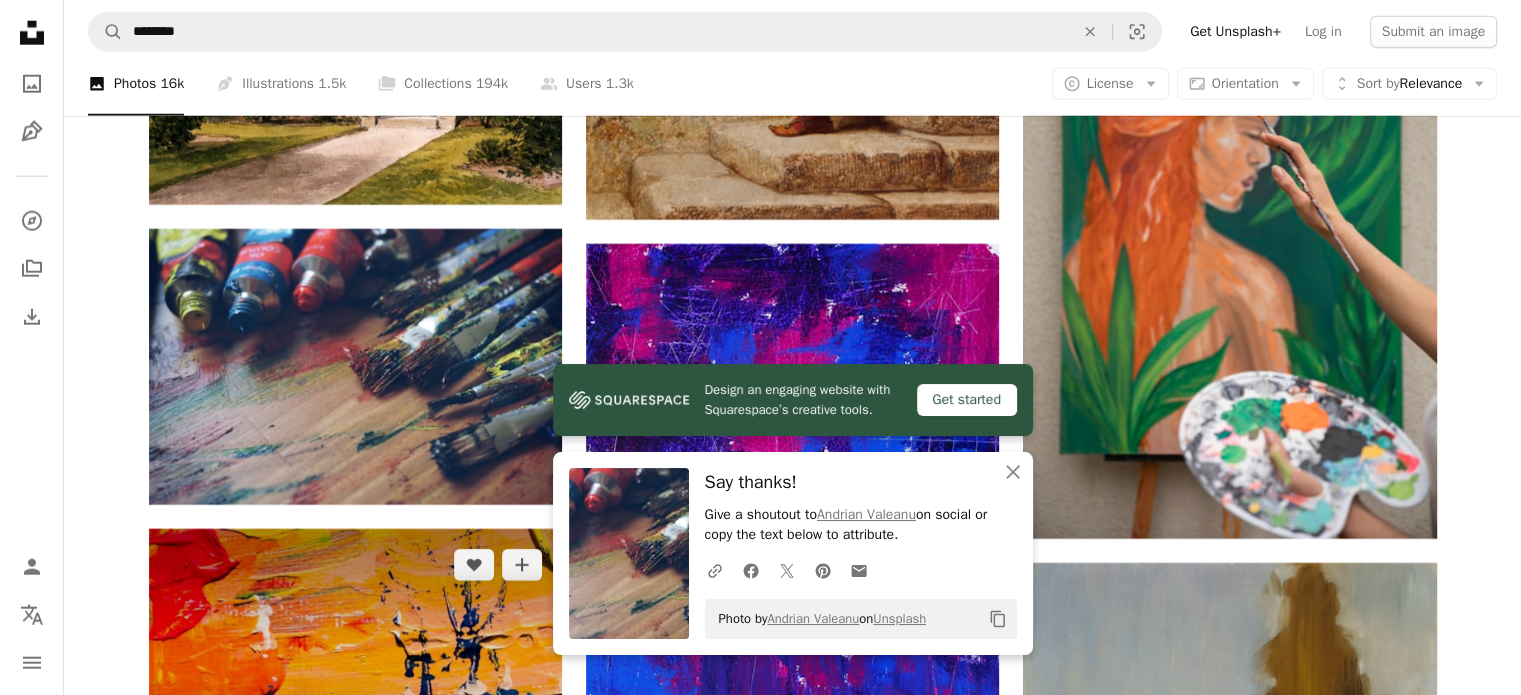 scroll, scrollTop: 20700, scrollLeft: 0, axis: vertical 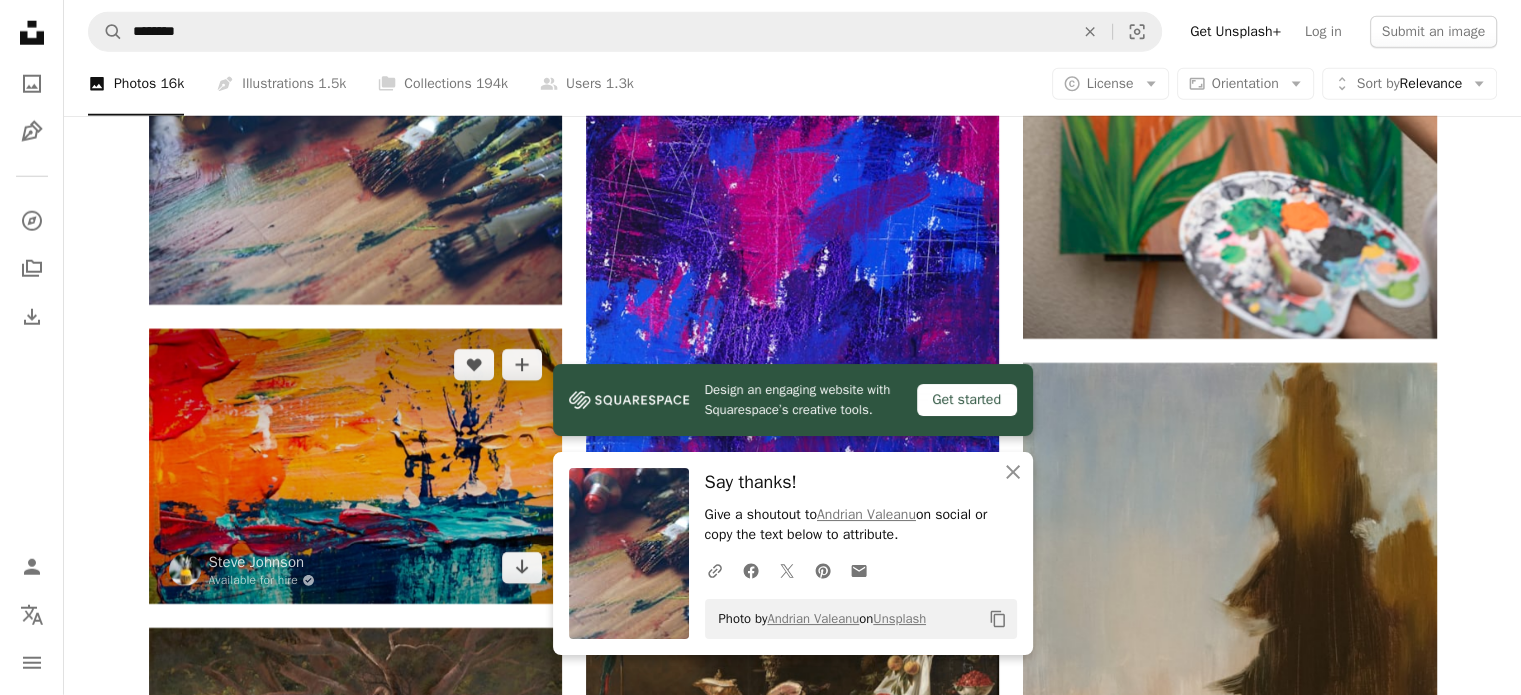 click at bounding box center [355, 466] 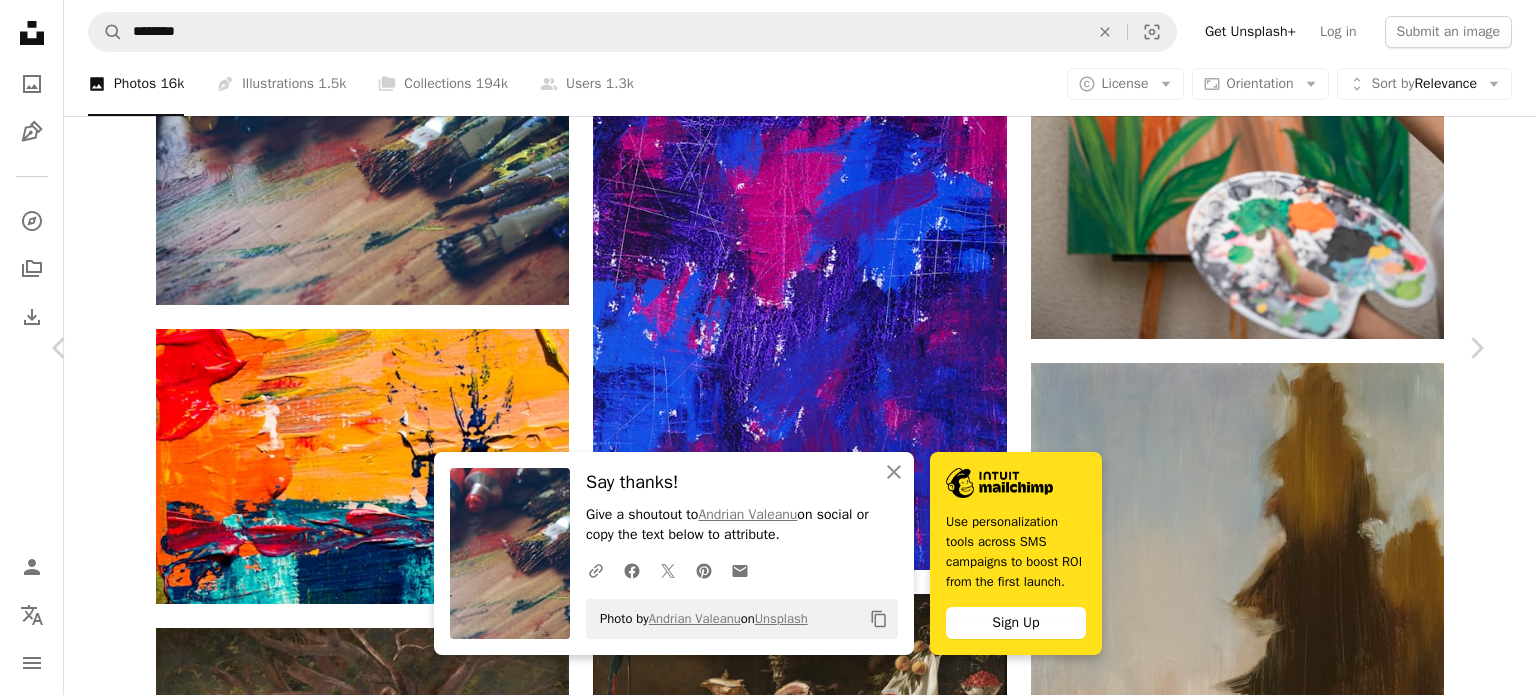 click on "Download free" at bounding box center [1287, 5768] 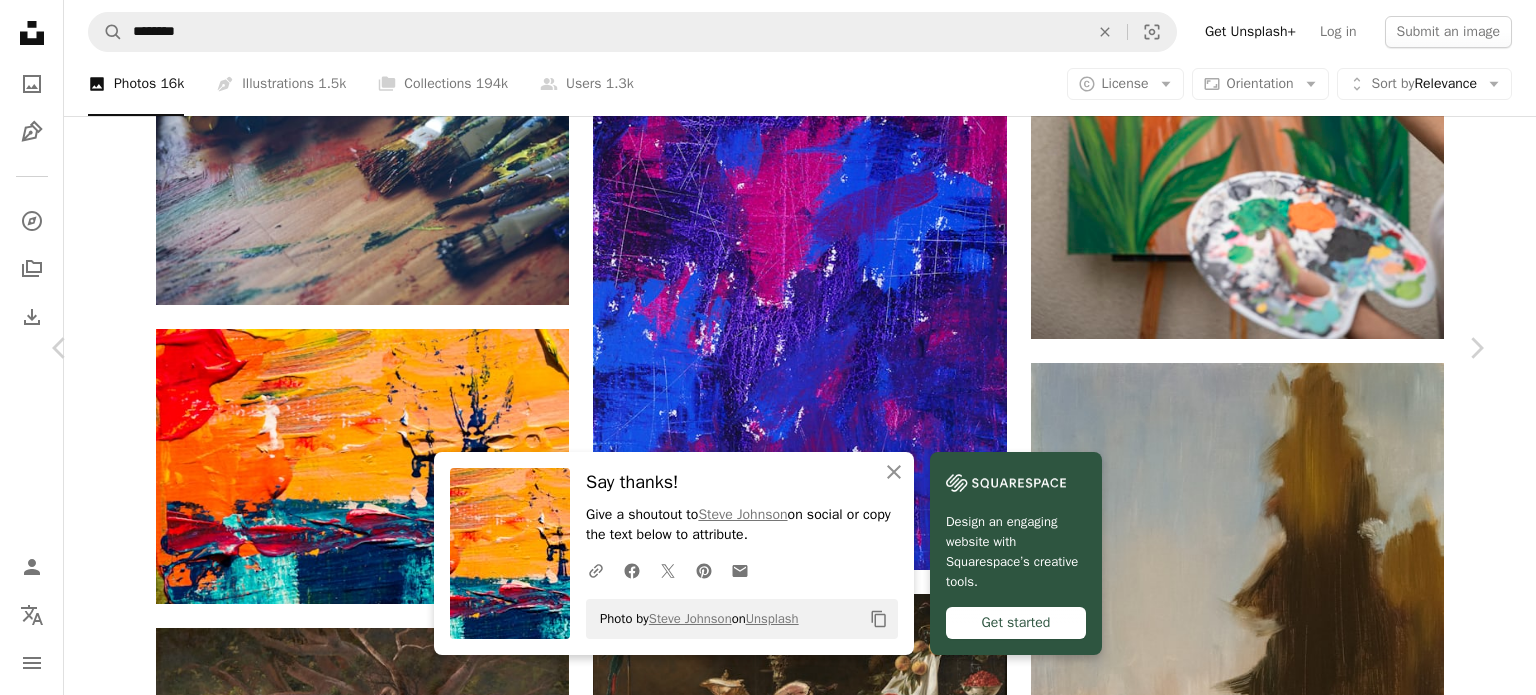 click on "An X shape" at bounding box center [20, 20] 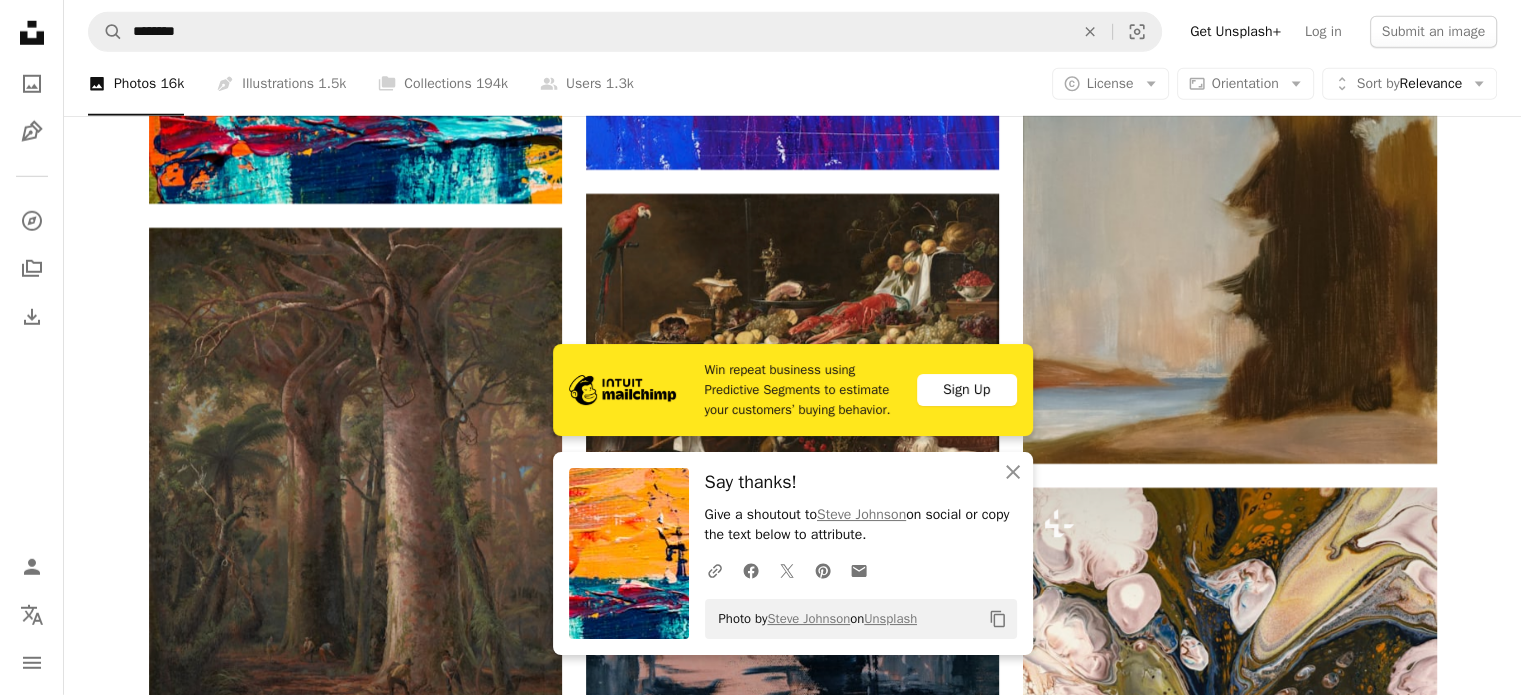 scroll, scrollTop: 21300, scrollLeft: 0, axis: vertical 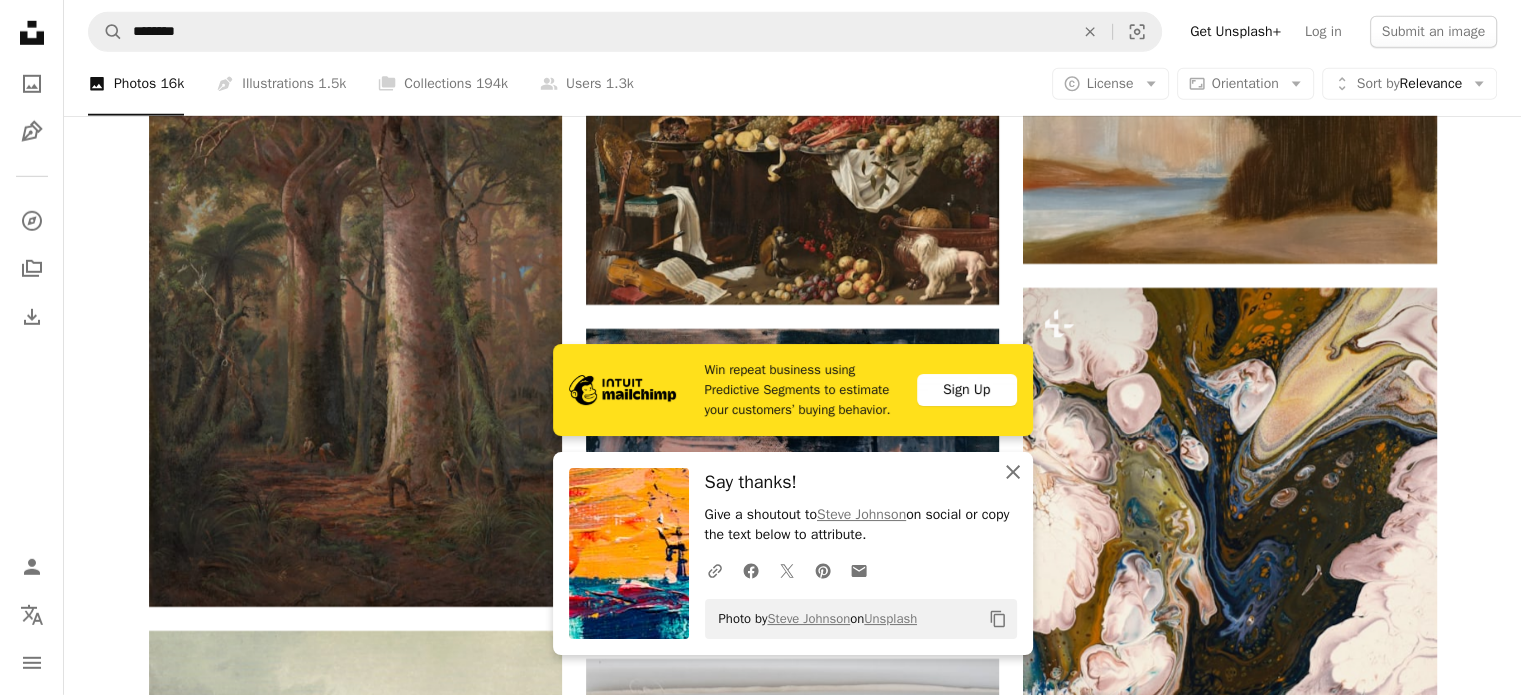 click 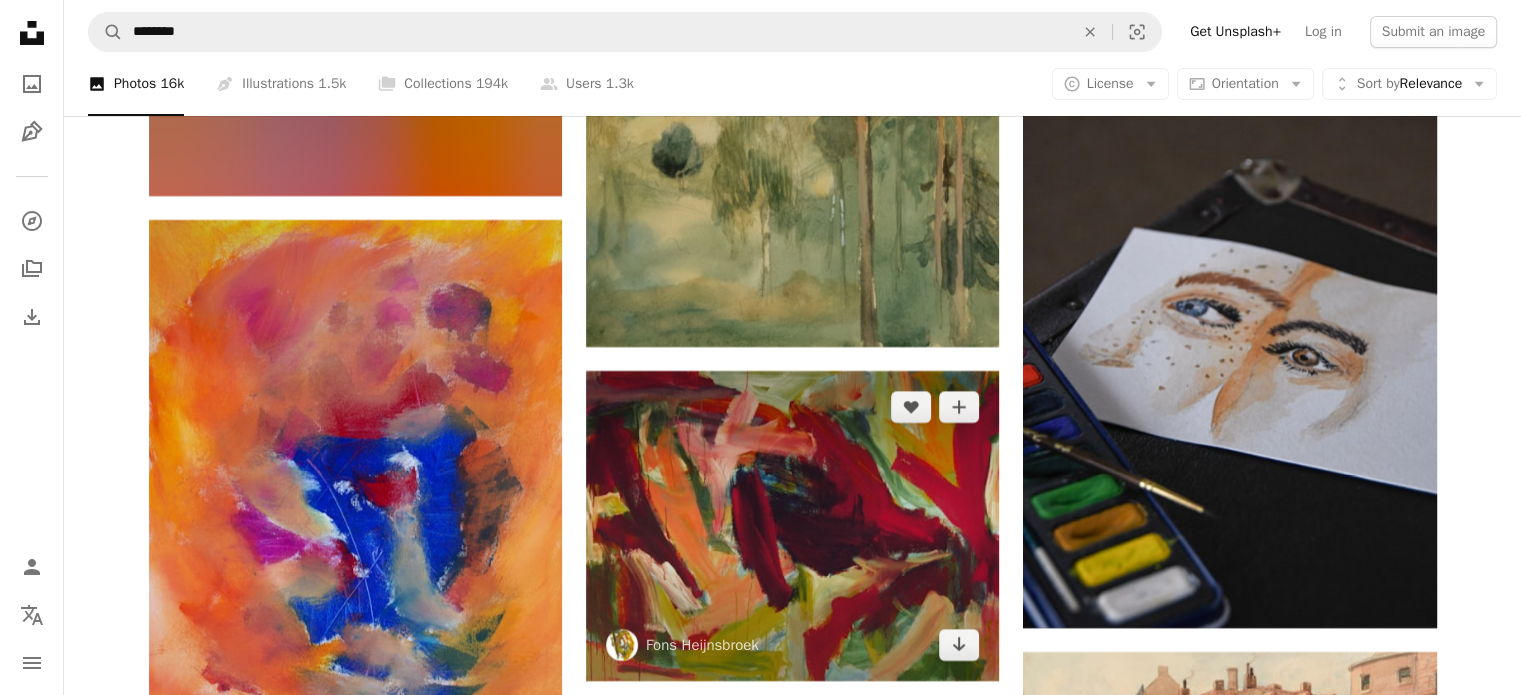 scroll, scrollTop: 38100, scrollLeft: 0, axis: vertical 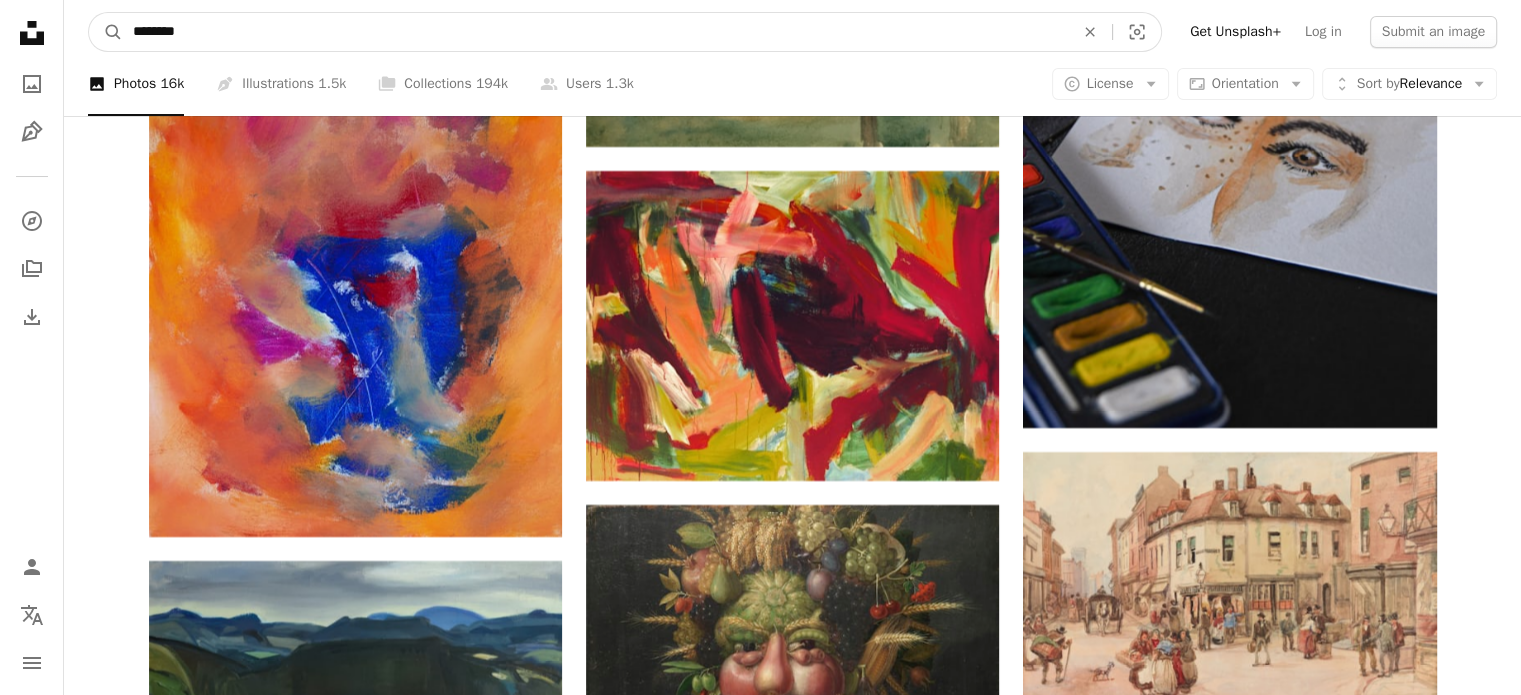 click on "********" at bounding box center [595, 32] 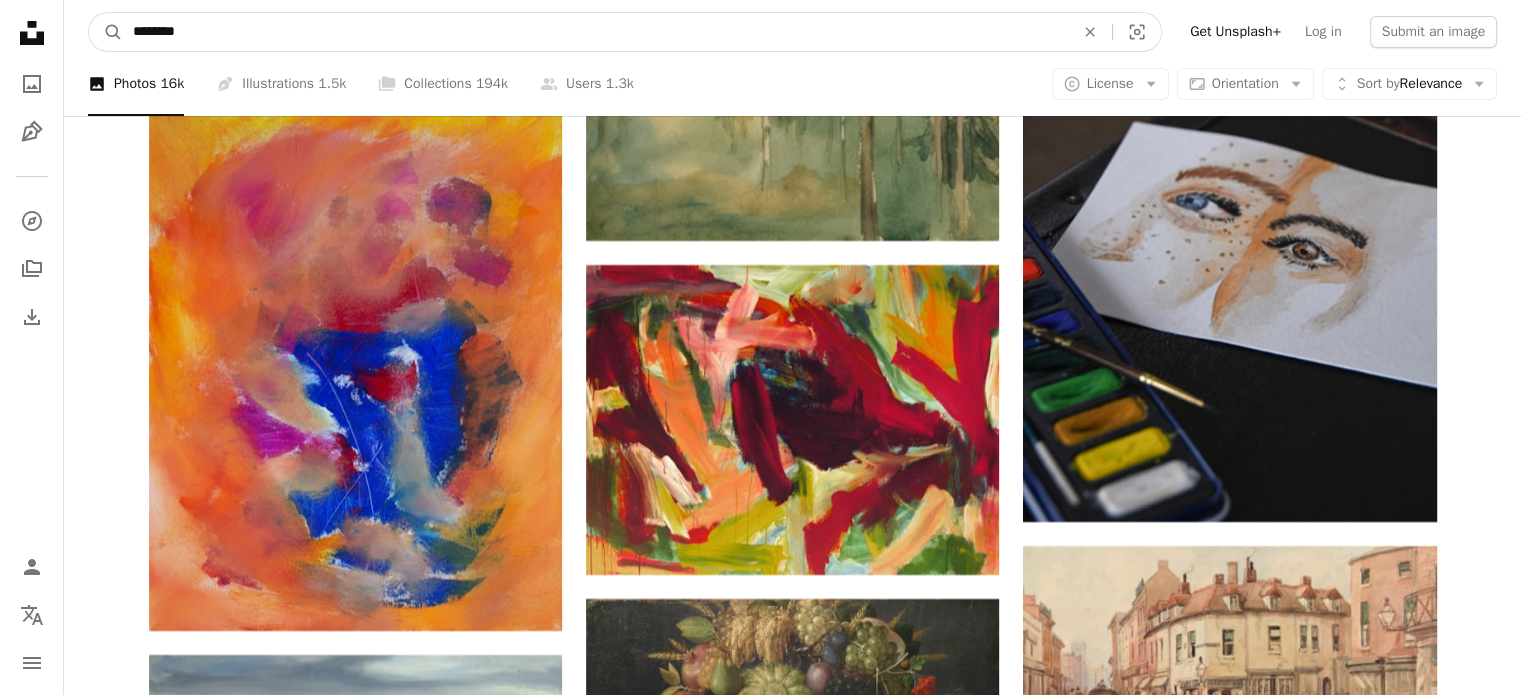 scroll, scrollTop: 37905, scrollLeft: 0, axis: vertical 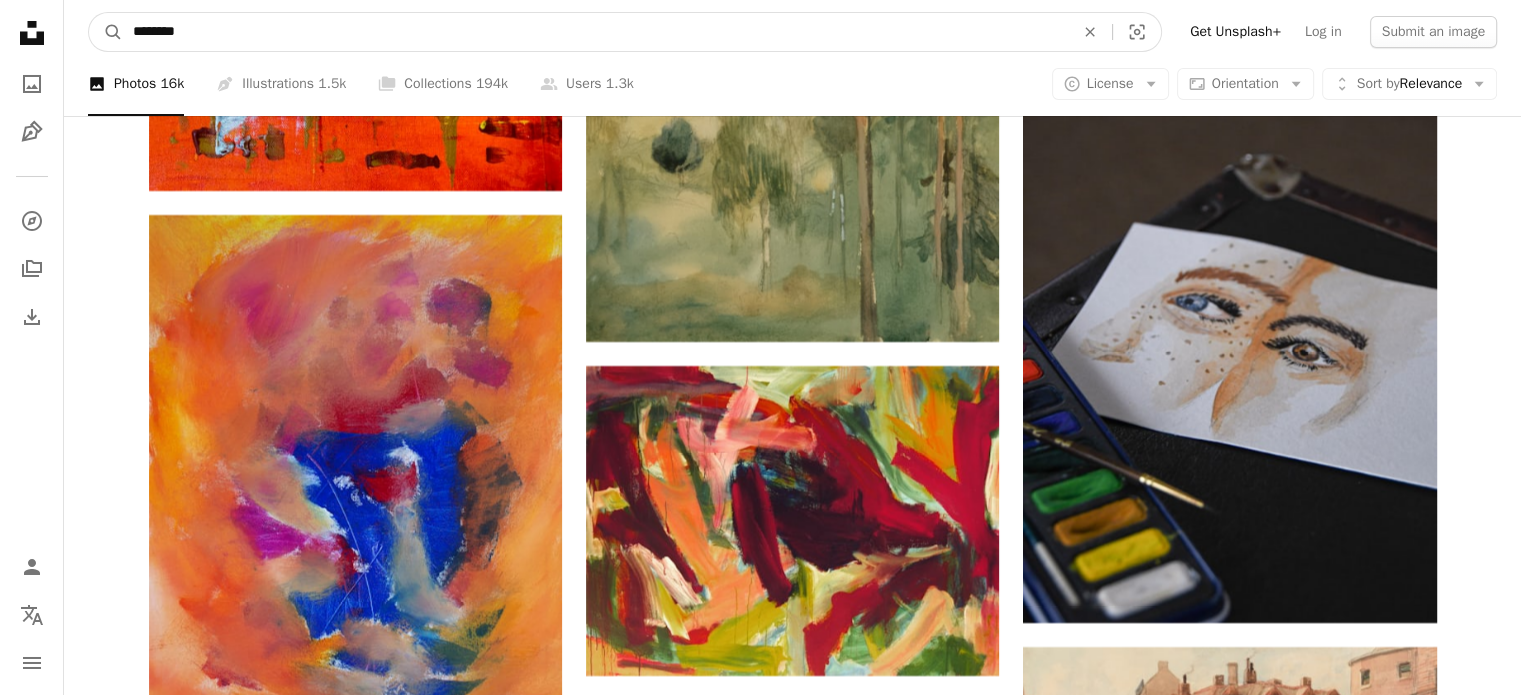 drag, startPoint x: 174, startPoint y: 28, endPoint x: 0, endPoint y: 1, distance: 176.08237 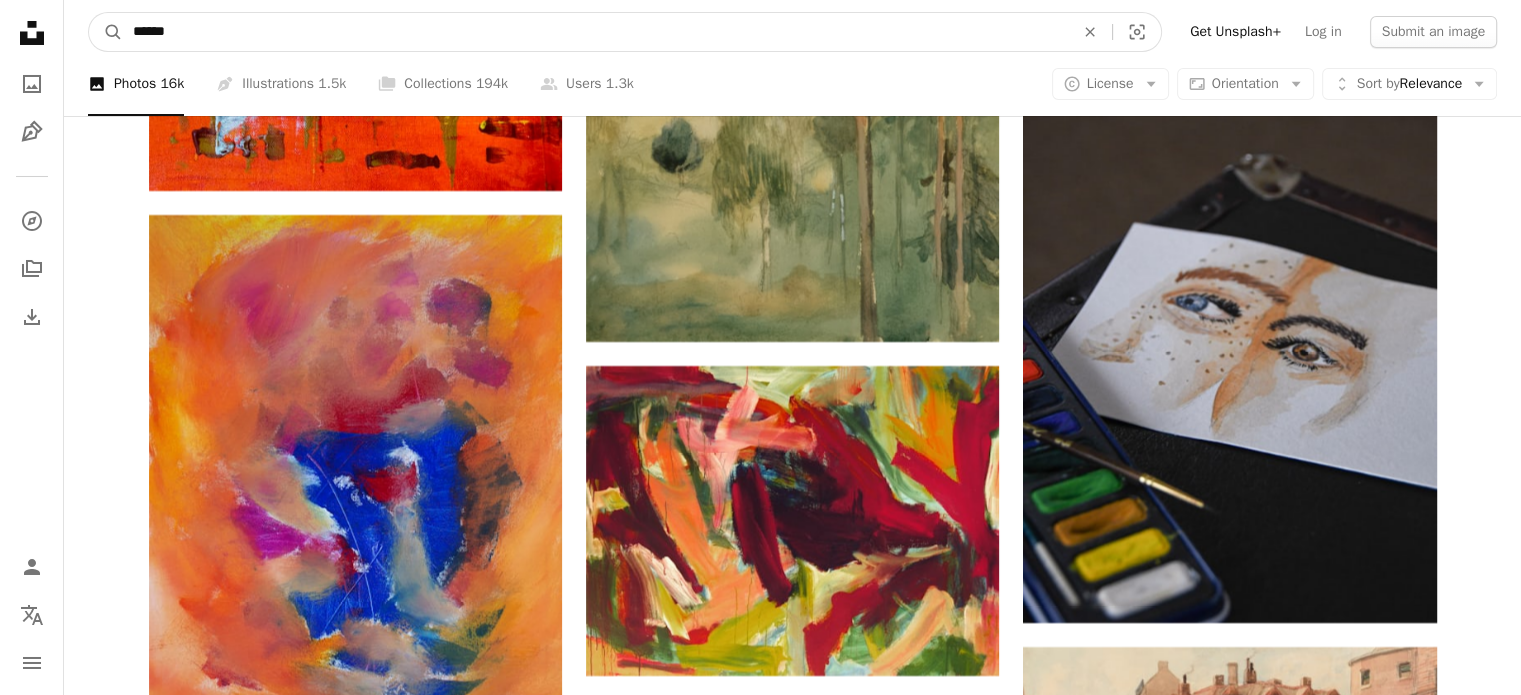 type on "*******" 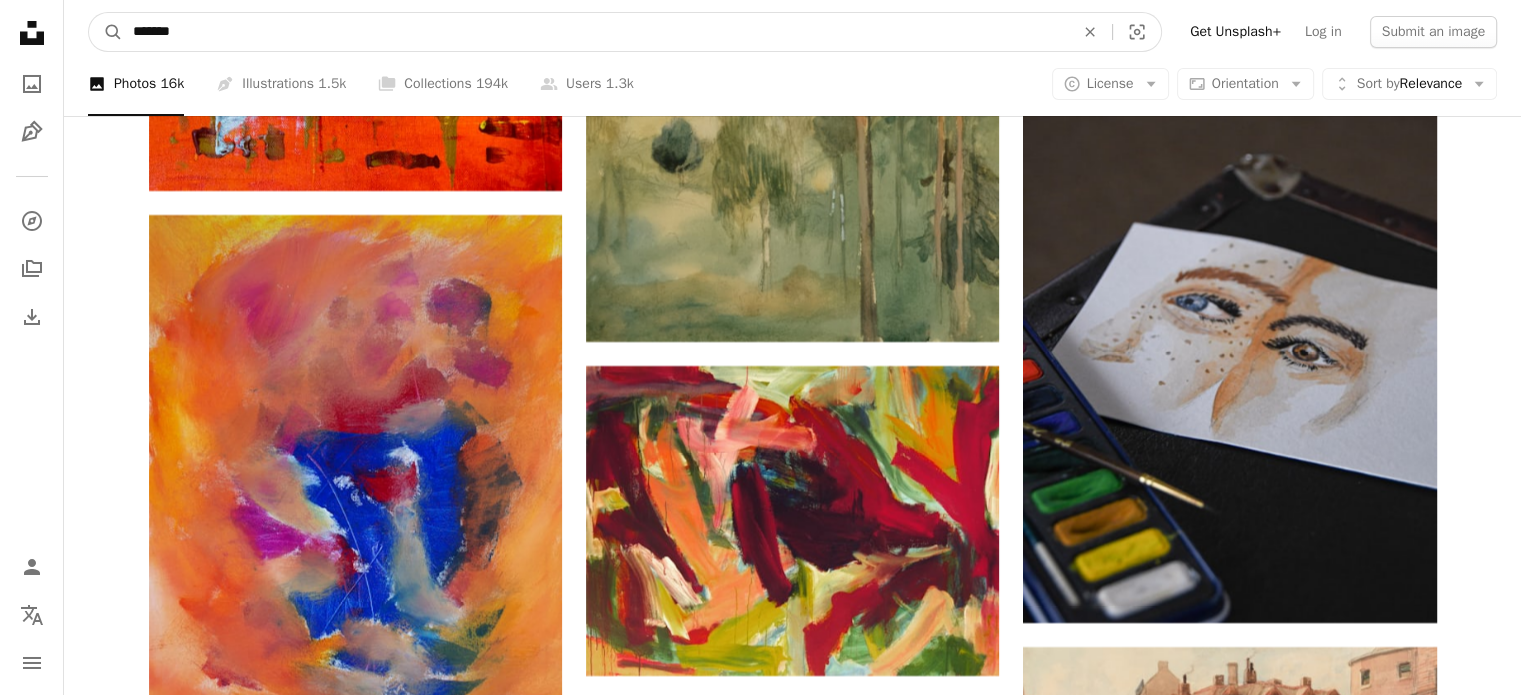 click on "A magnifying glass" at bounding box center [106, 32] 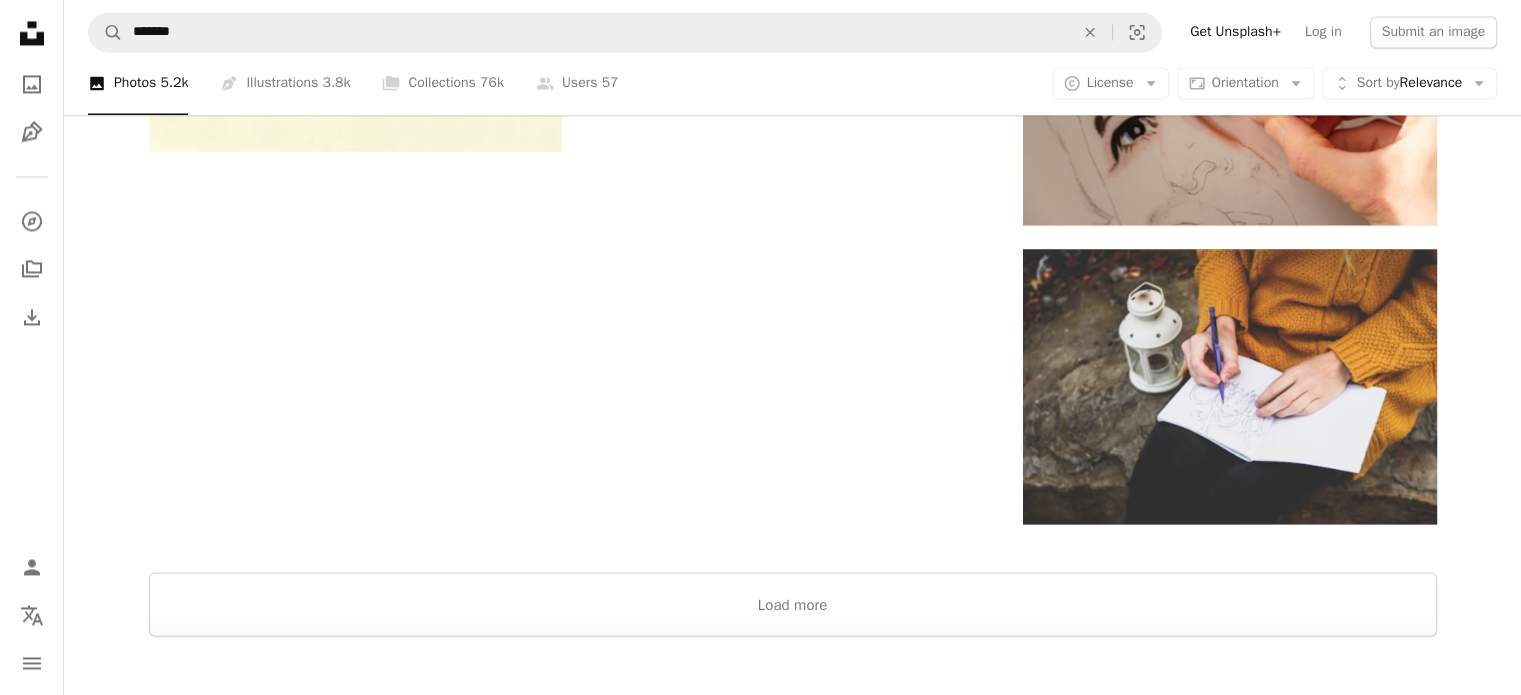 scroll, scrollTop: 3500, scrollLeft: 0, axis: vertical 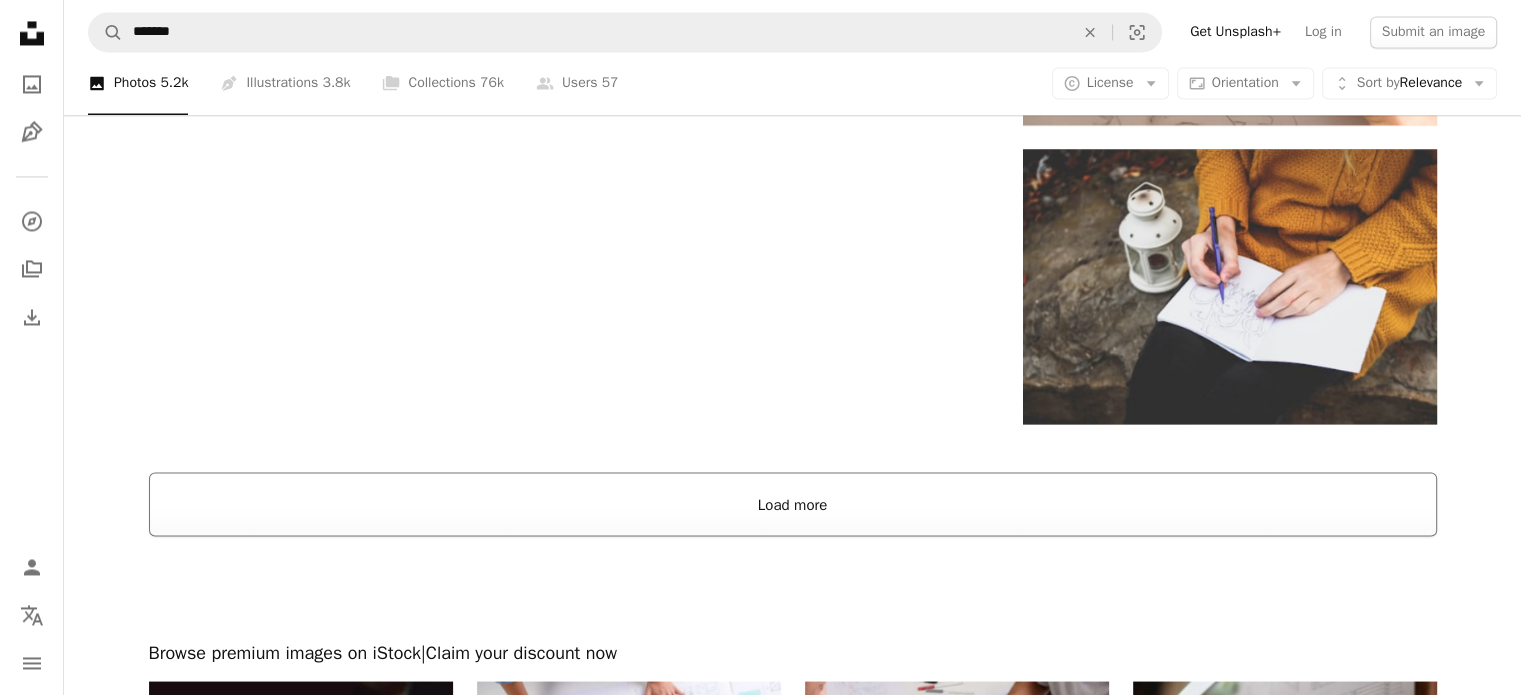 click on "Load more" at bounding box center [793, 504] 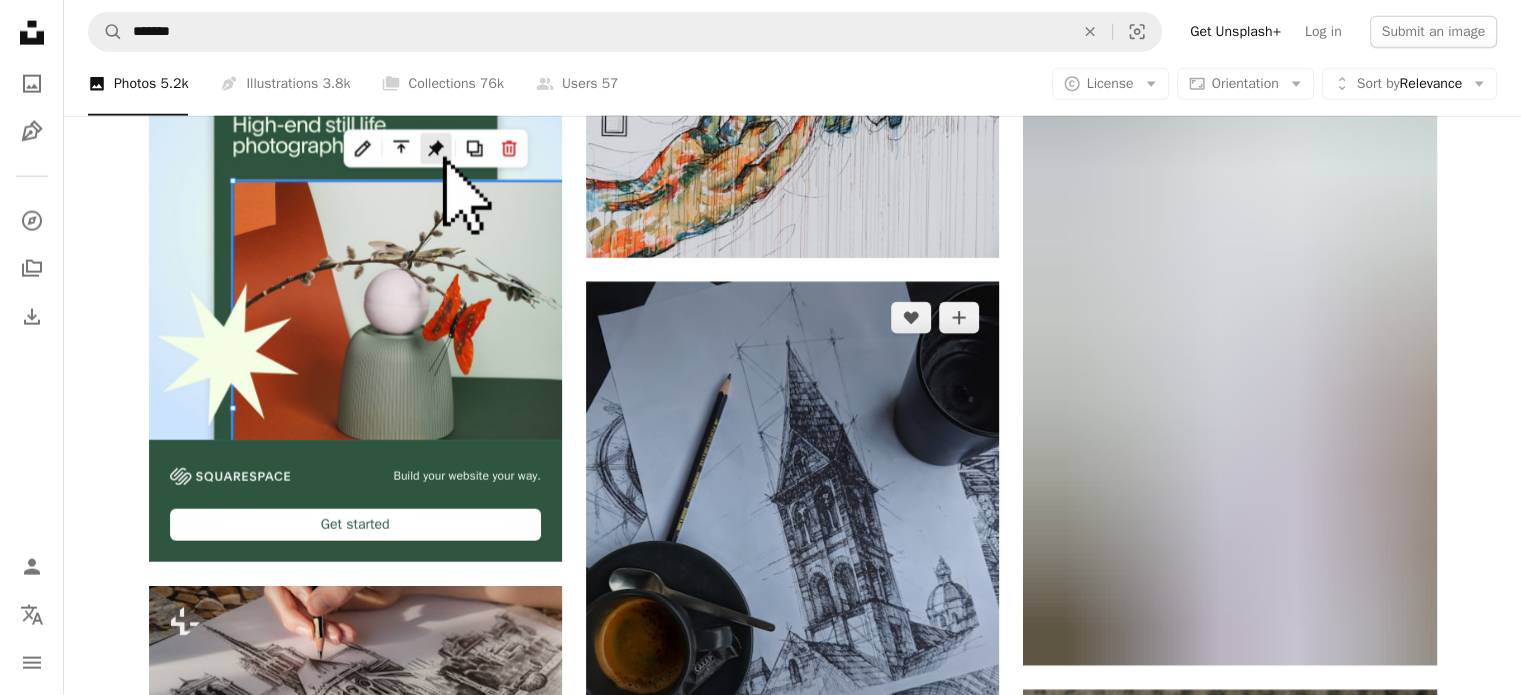 scroll, scrollTop: 4600, scrollLeft: 0, axis: vertical 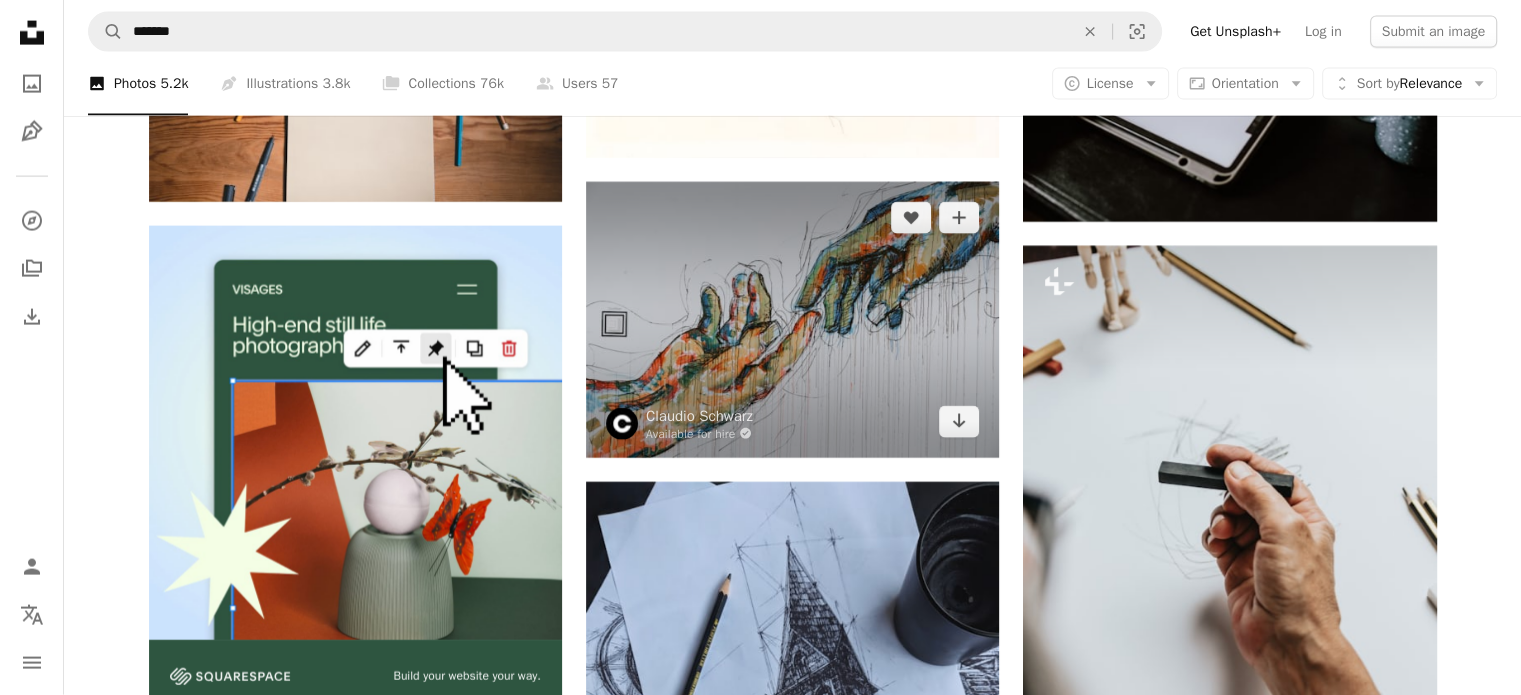 click at bounding box center [792, 320] 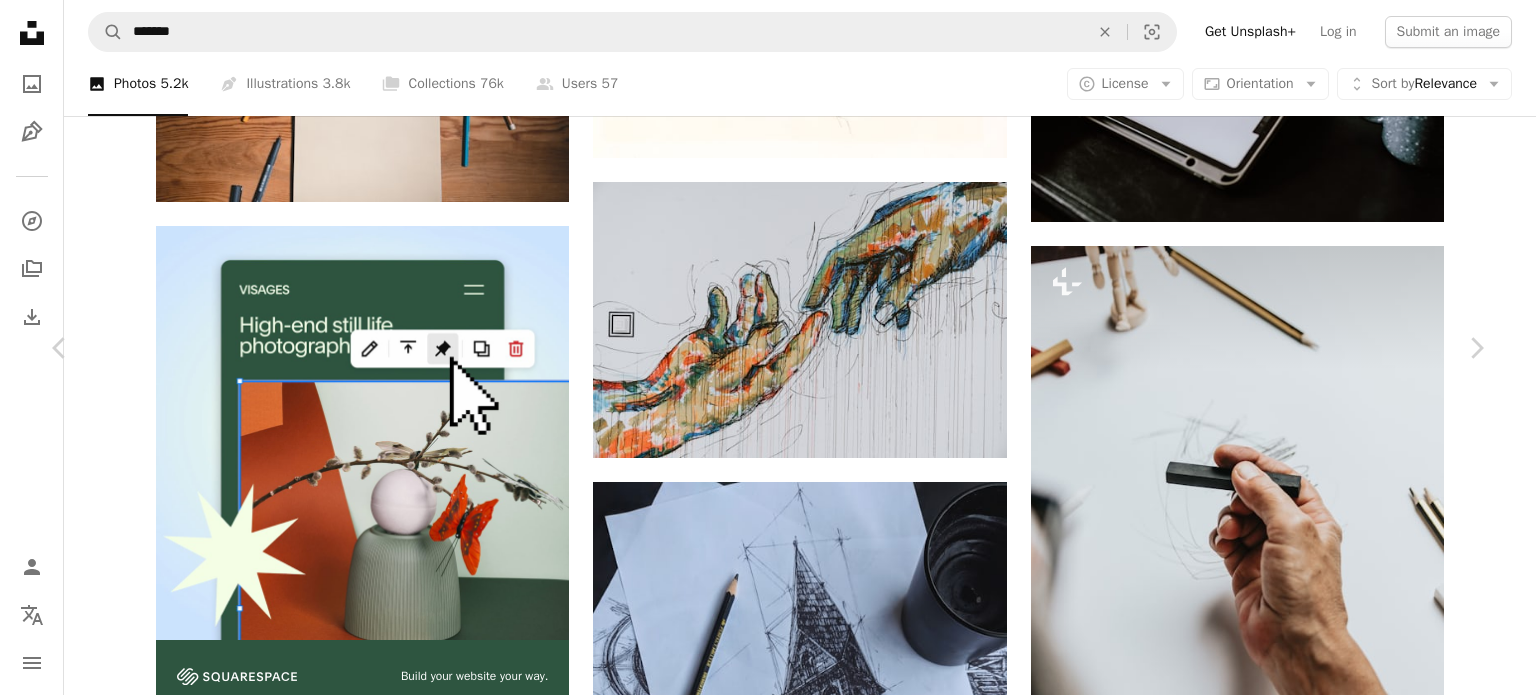 click on "Download free" at bounding box center [1287, 5673] 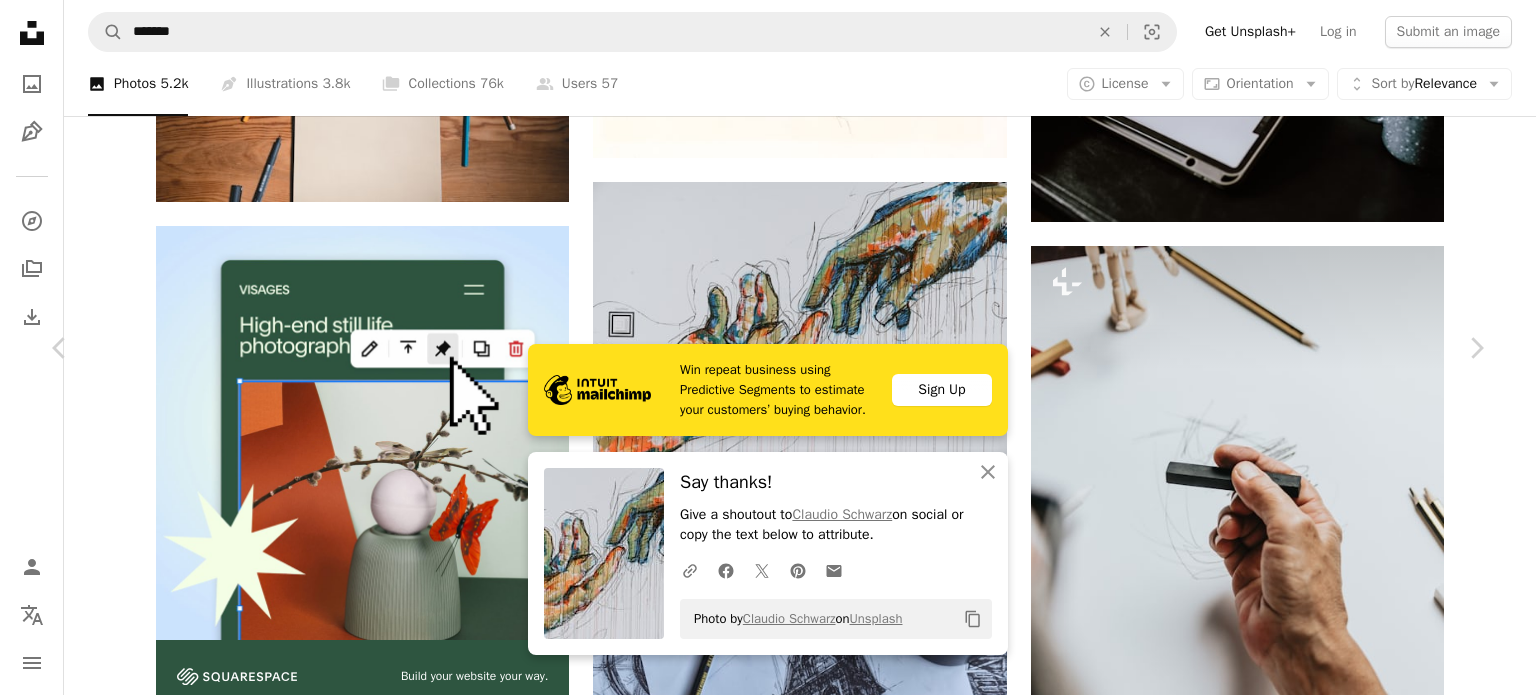 click on "An X shape" at bounding box center [20, 20] 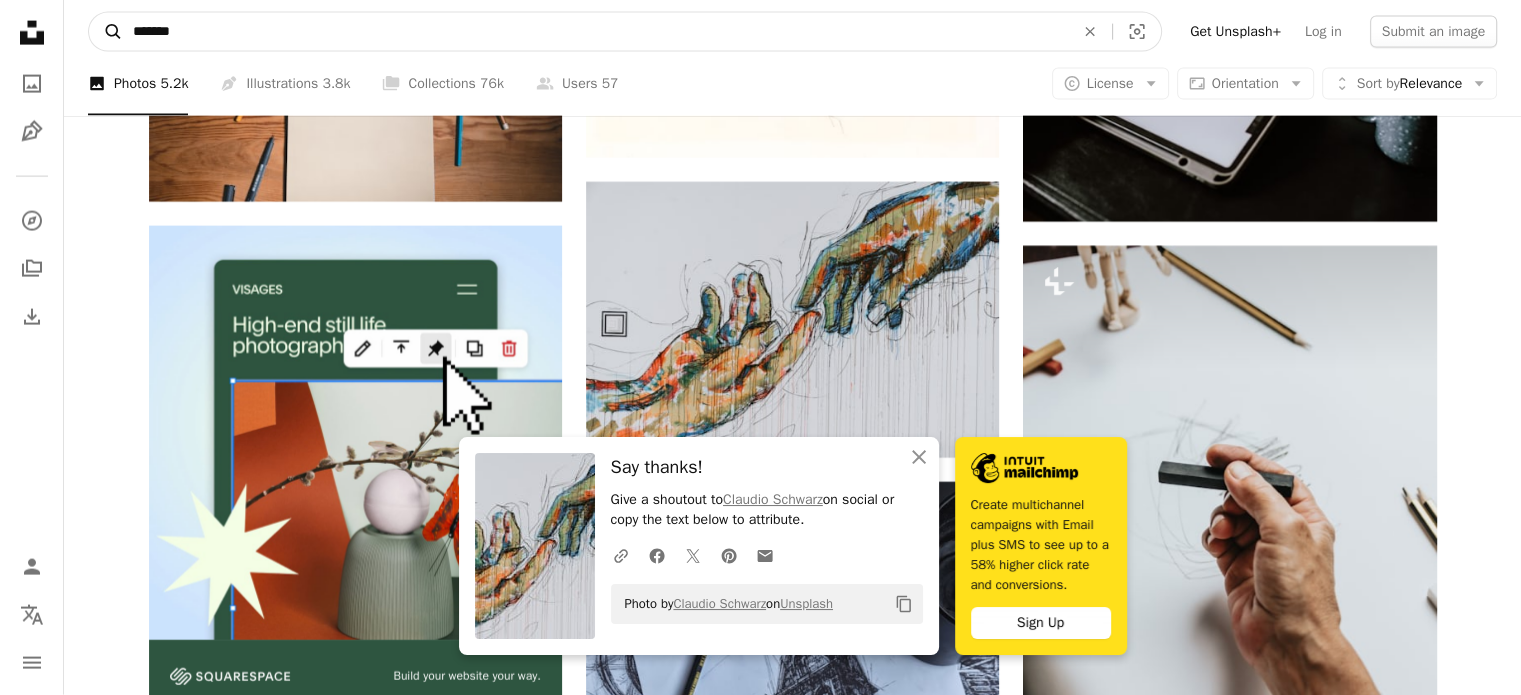 drag, startPoint x: 184, startPoint y: 36, endPoint x: 112, endPoint y: 27, distance: 72.56032 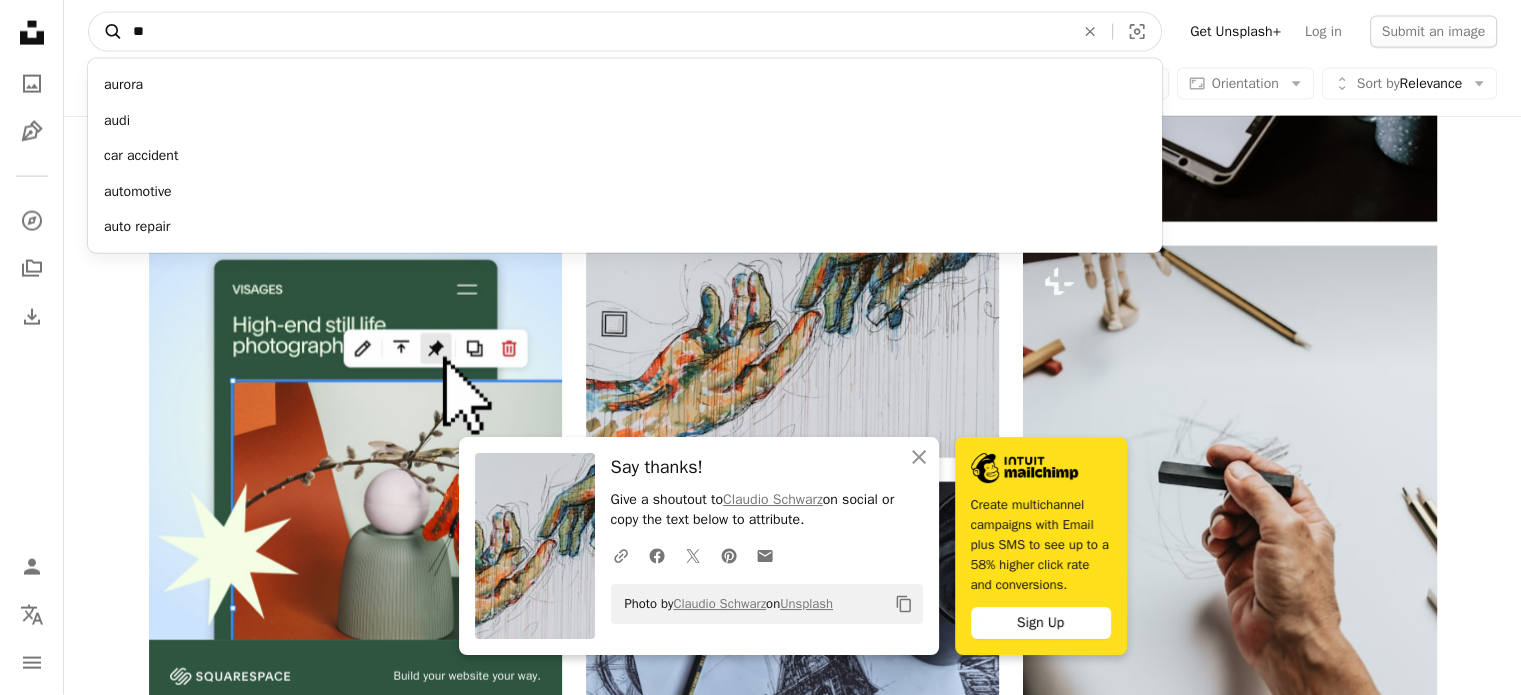 type on "*" 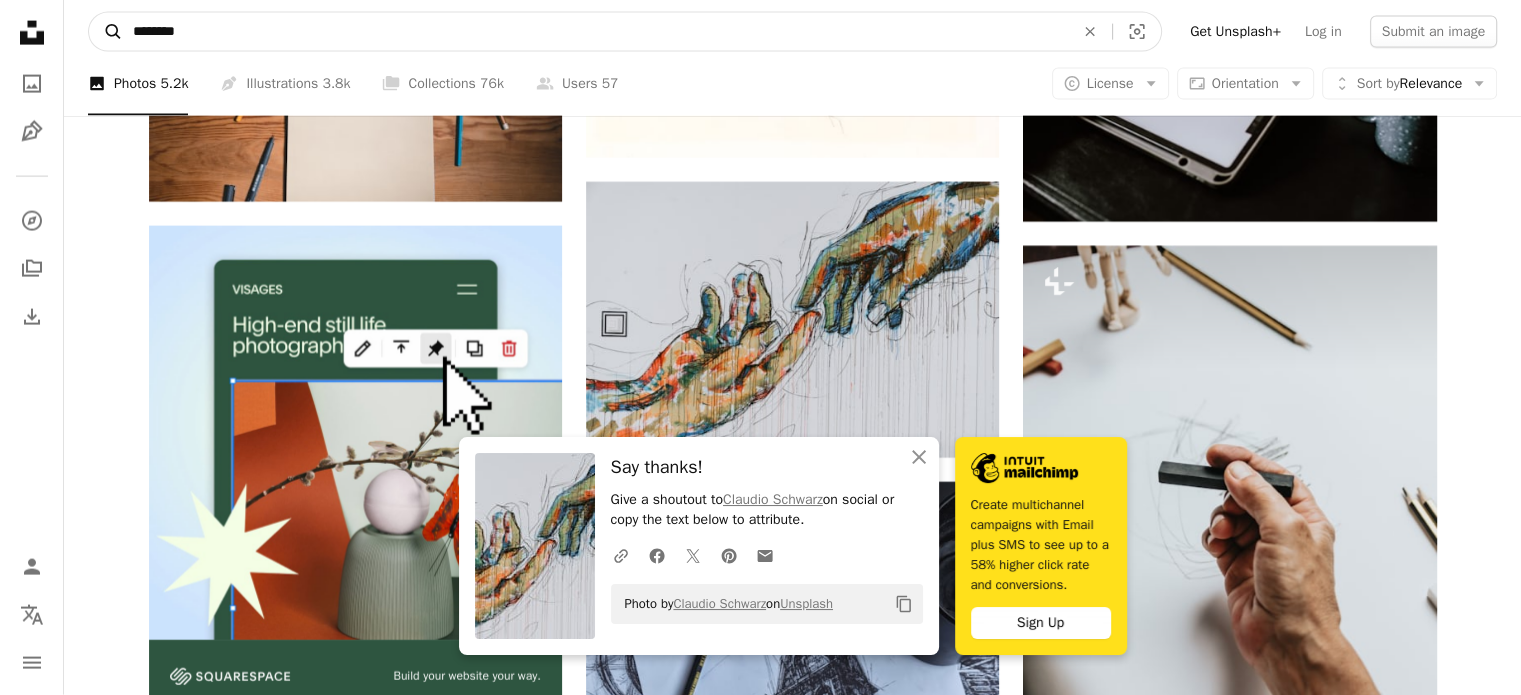 type on "*********" 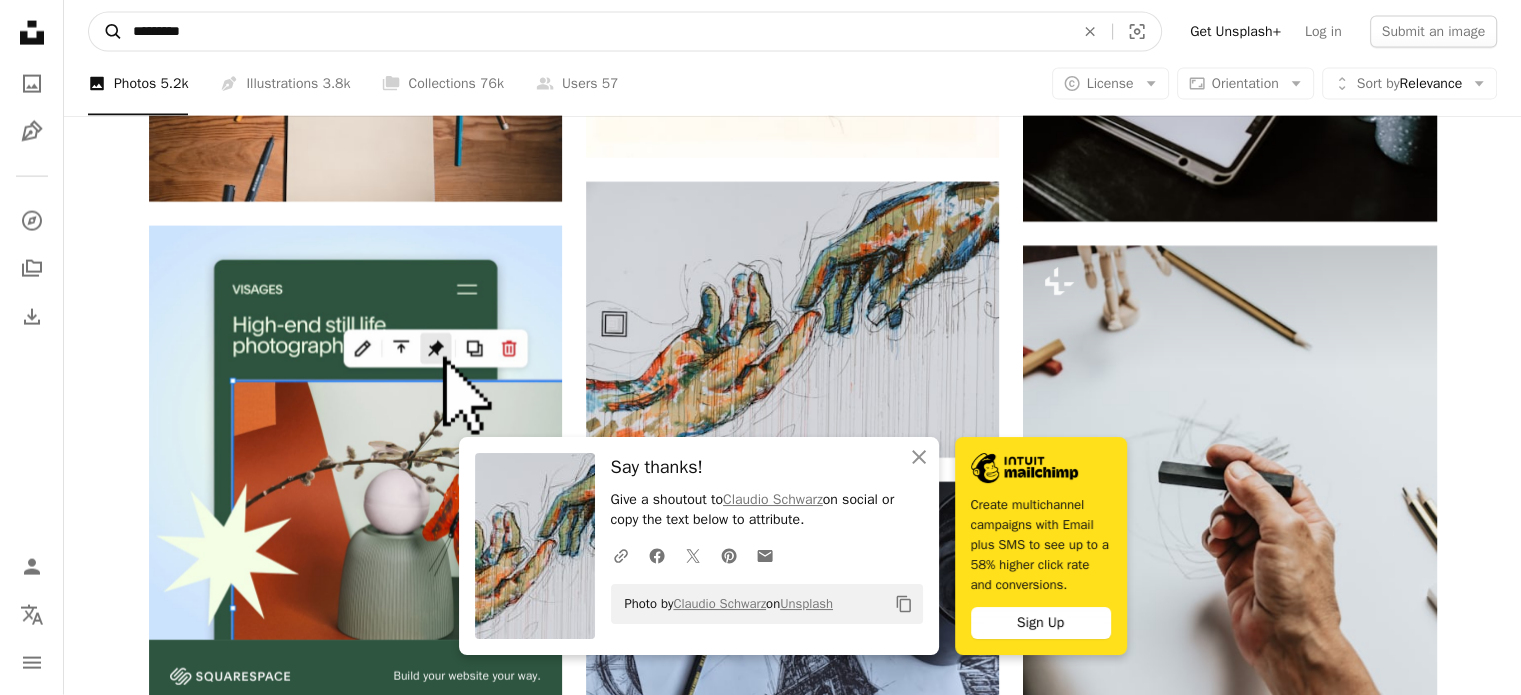 click on "A magnifying glass" at bounding box center [106, 32] 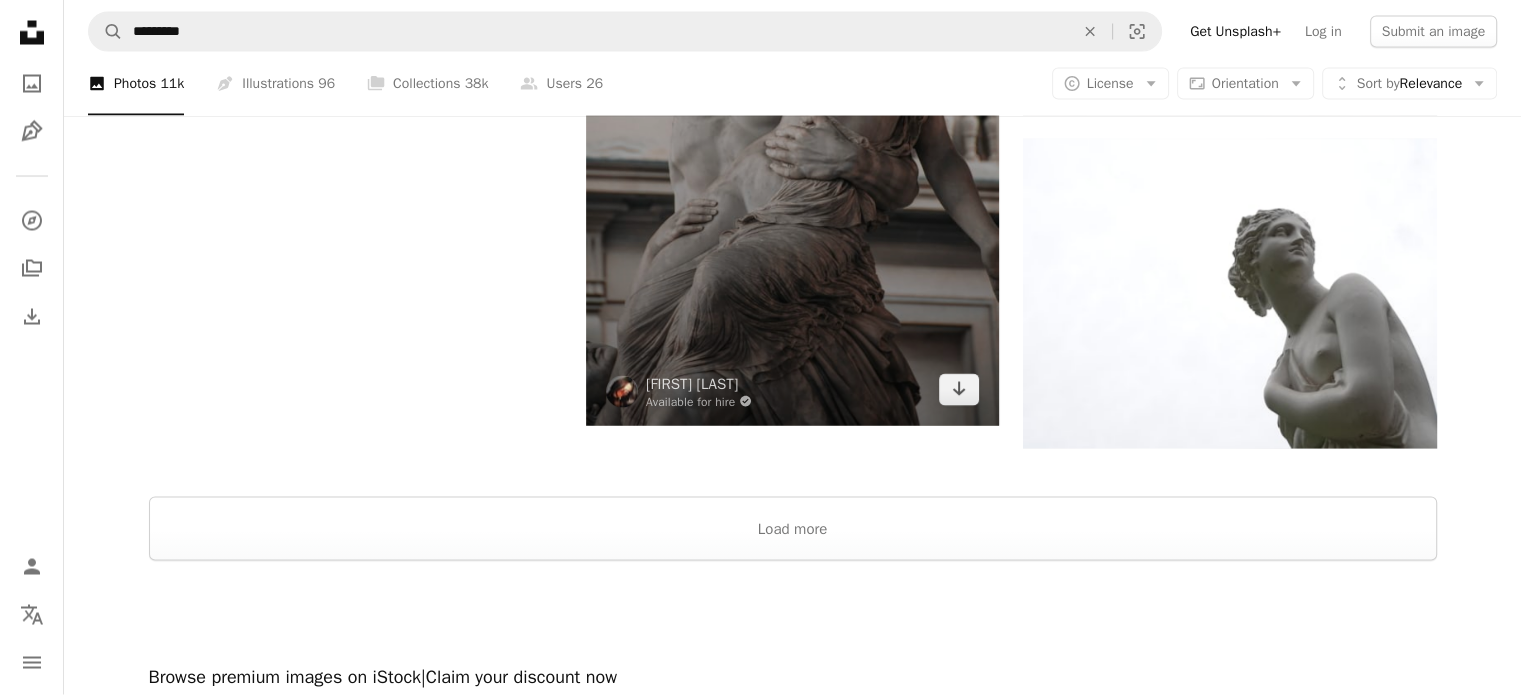 scroll, scrollTop: 4000, scrollLeft: 0, axis: vertical 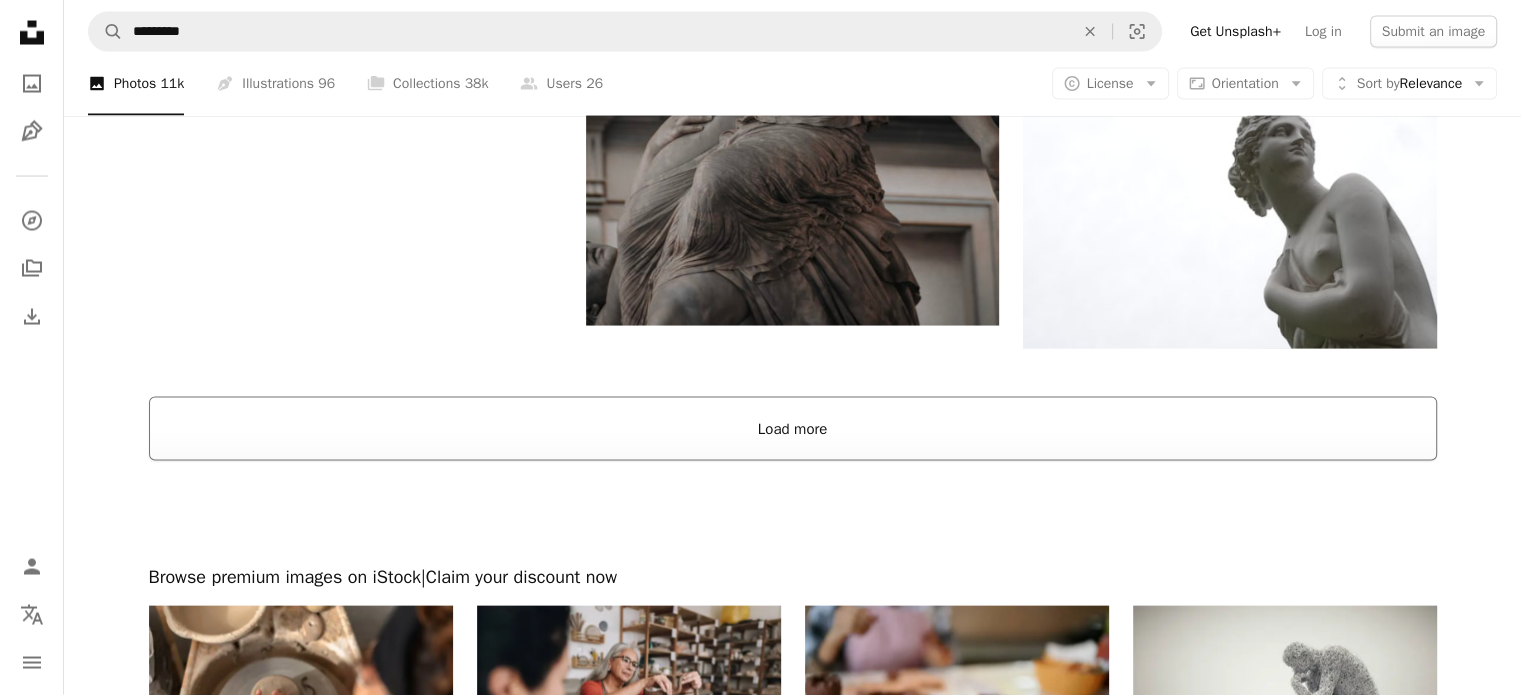 click on "Load more" at bounding box center (793, 429) 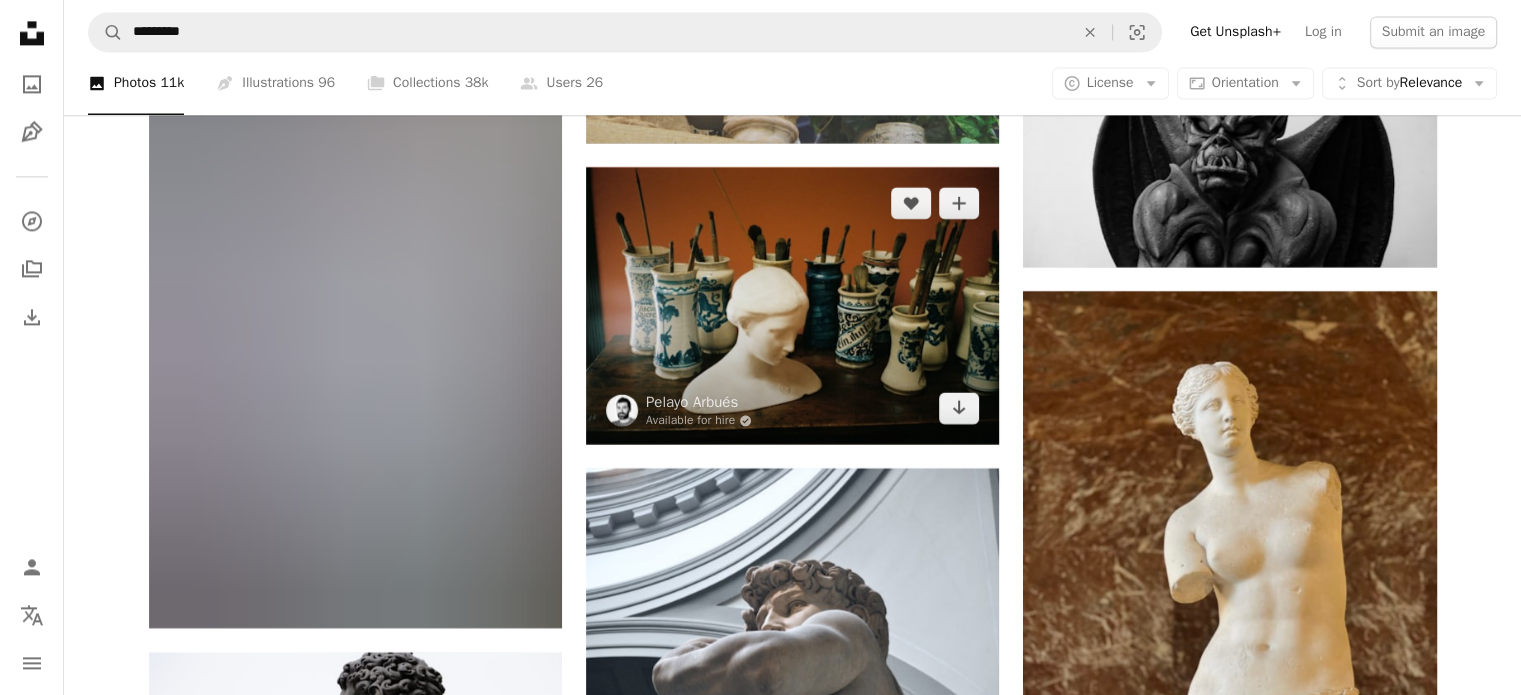 scroll, scrollTop: 18200, scrollLeft: 0, axis: vertical 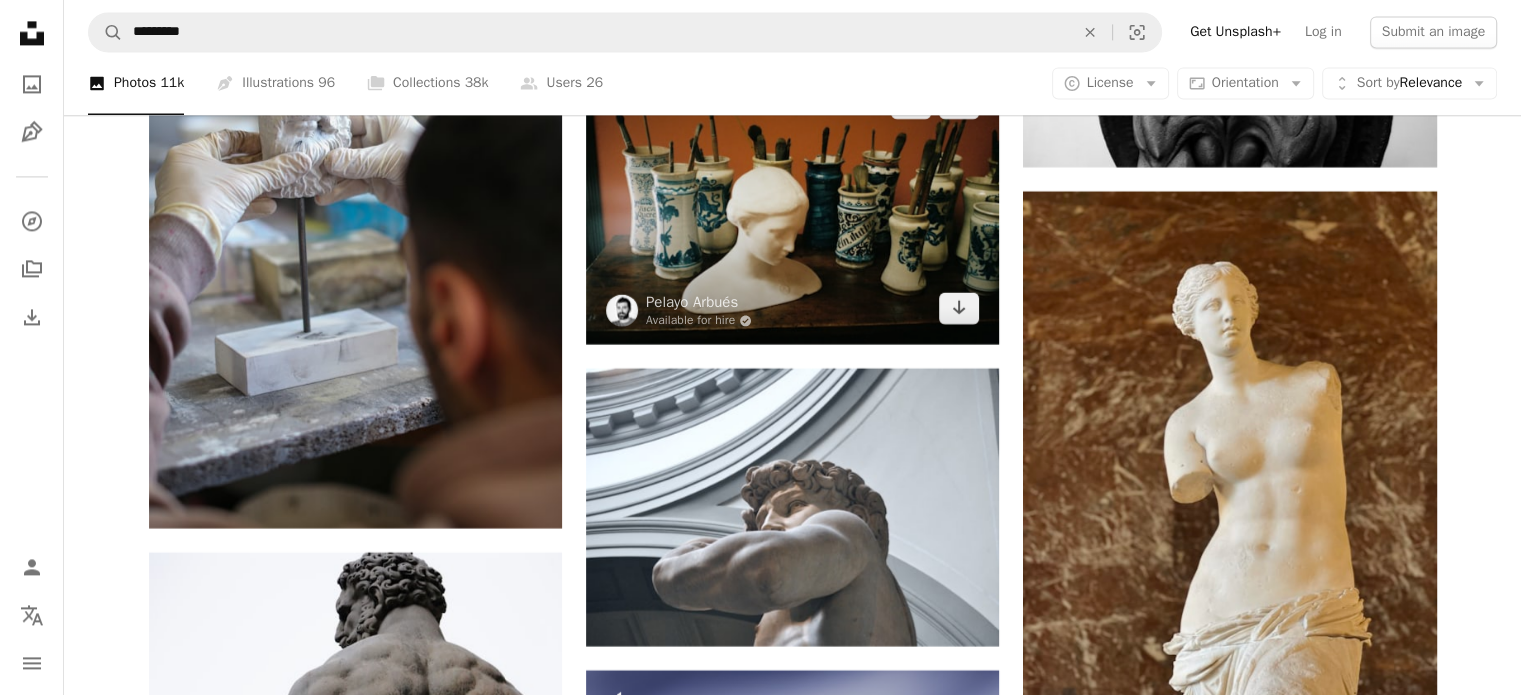 click at bounding box center (792, 205) 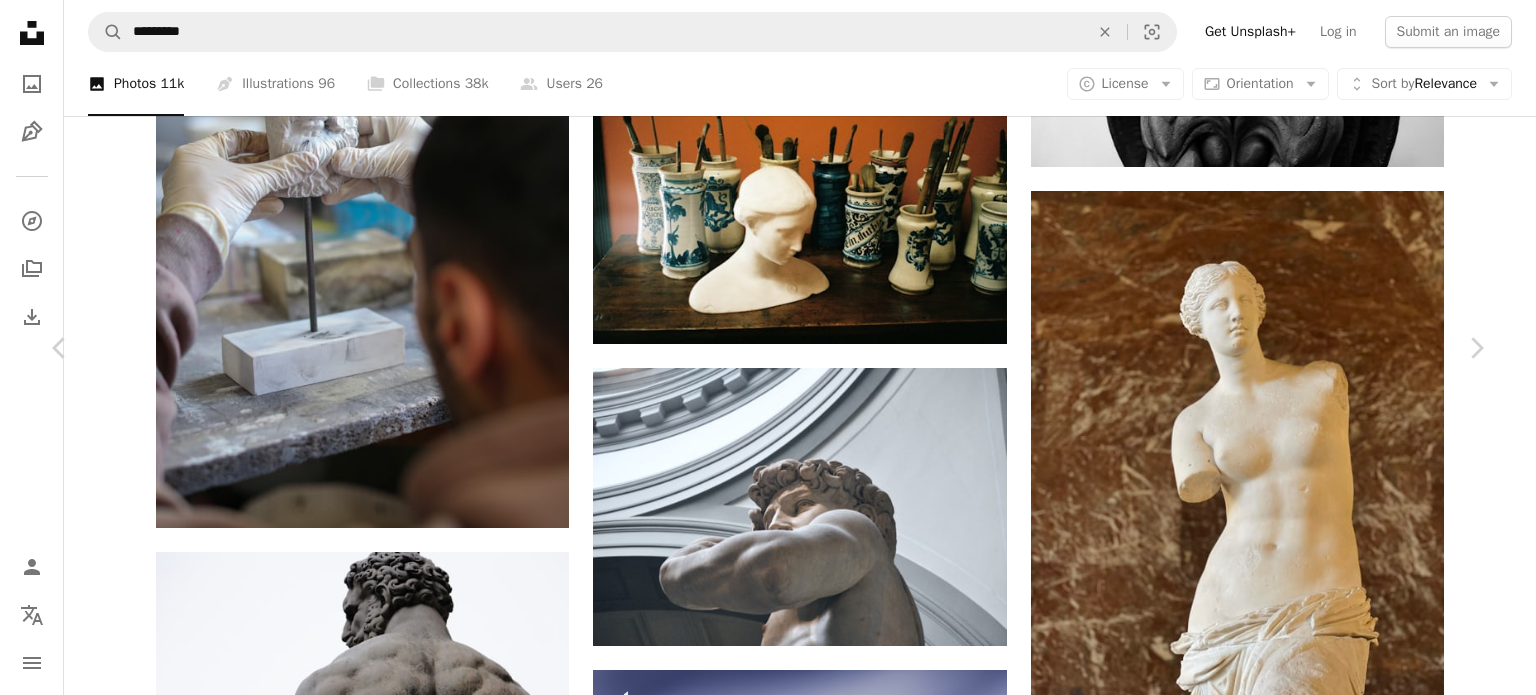 click on "Download free" at bounding box center (1287, 6285) 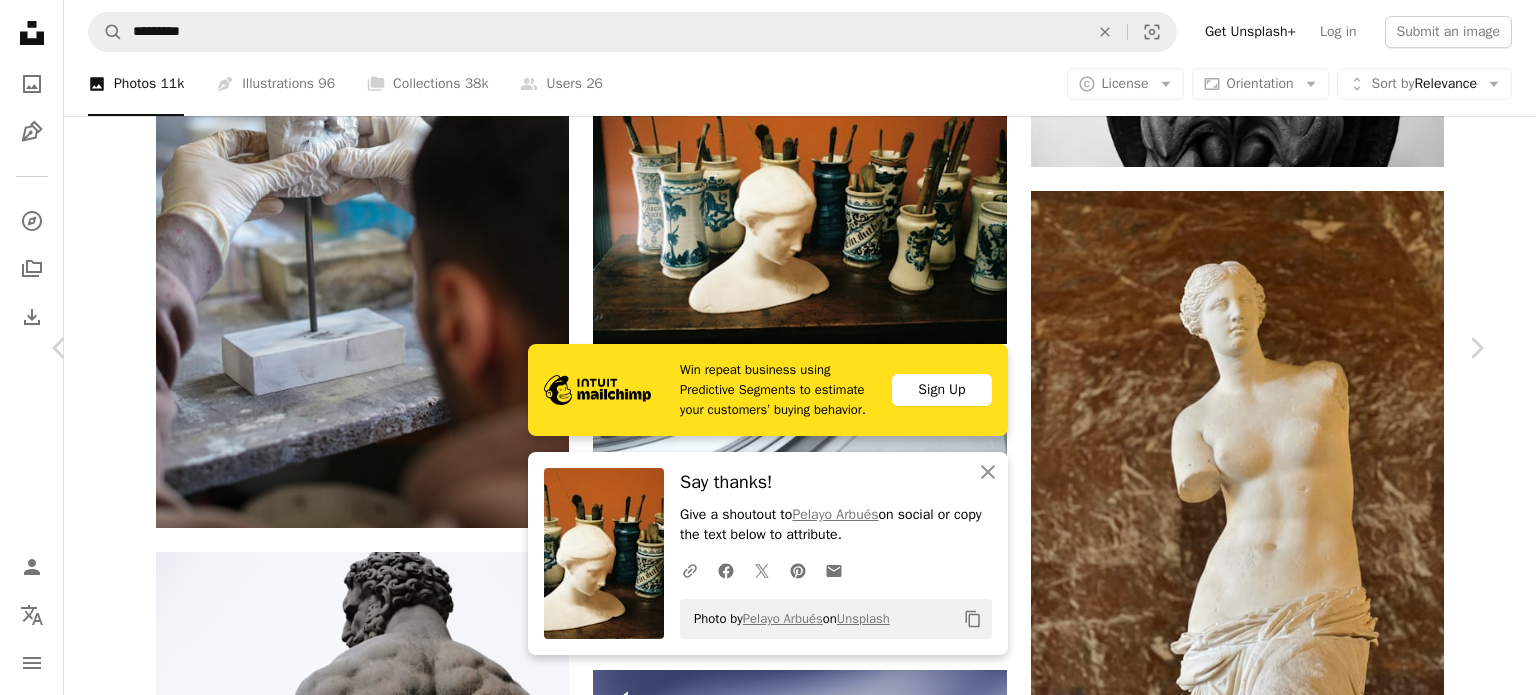 click on "An X shape" at bounding box center [20, 20] 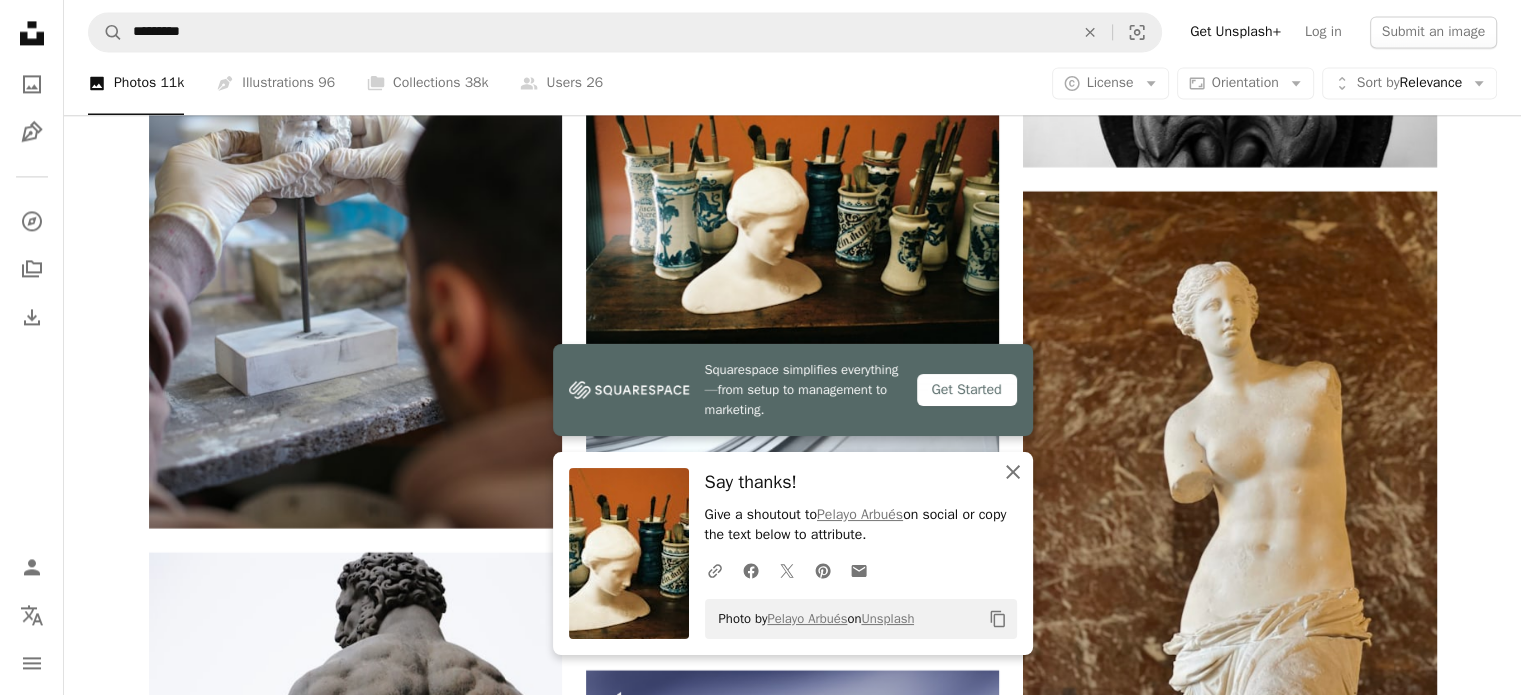 click on "An X shape" 